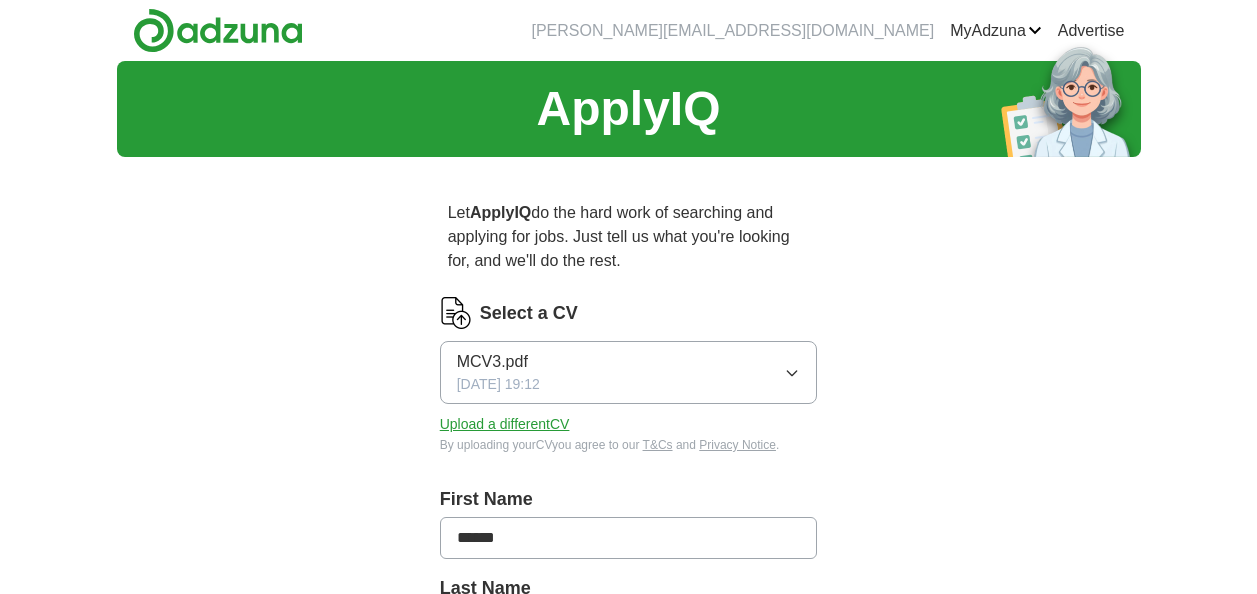 scroll, scrollTop: 0, scrollLeft: 0, axis: both 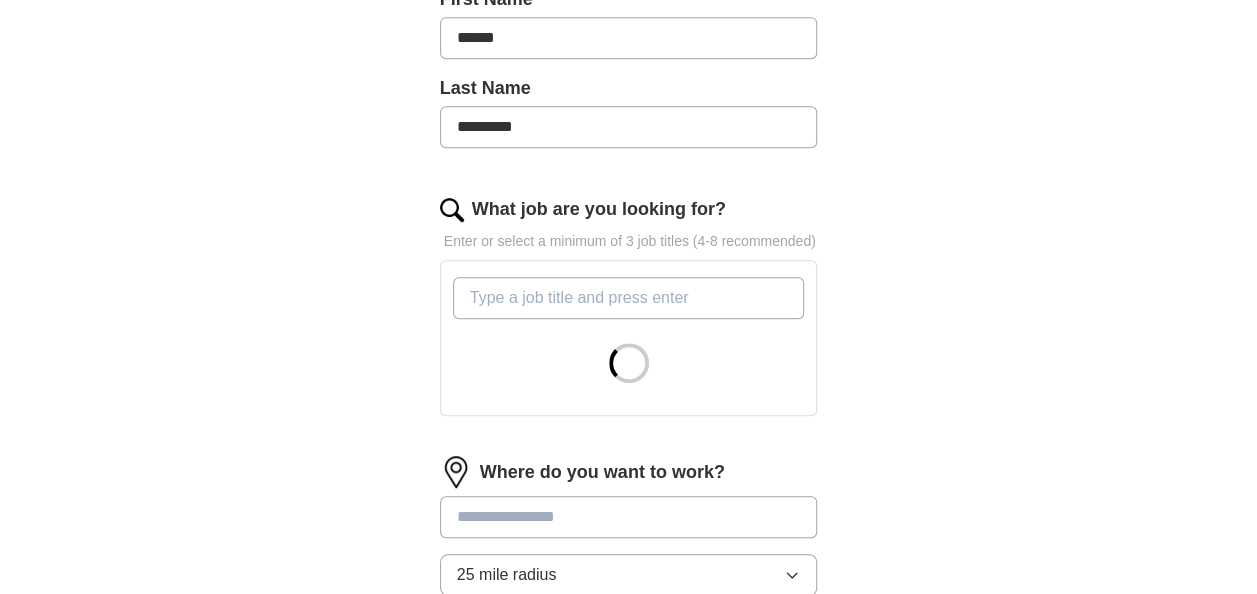 click on "What job are you looking for?" at bounding box center [629, 298] 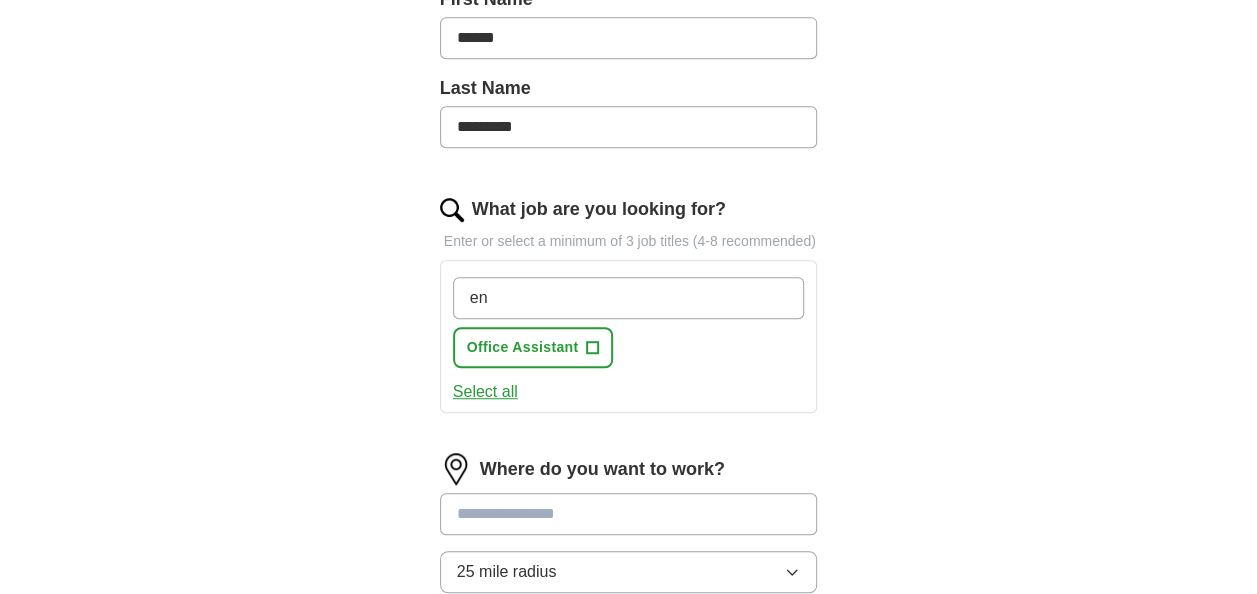type on "e" 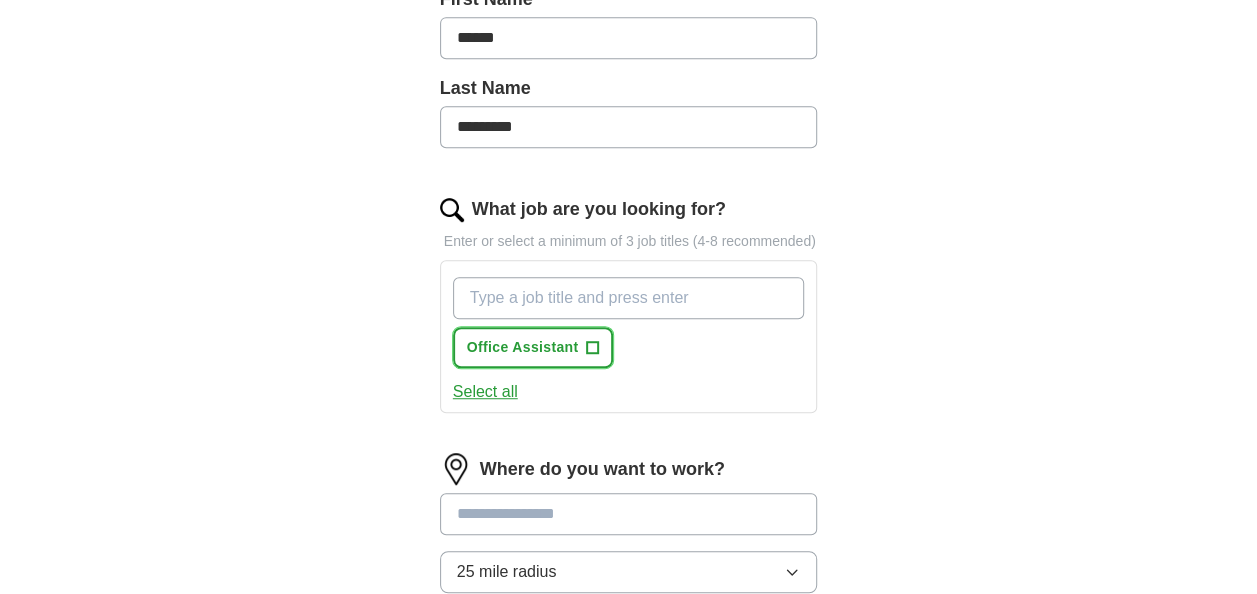 click on "+" at bounding box center (593, 348) 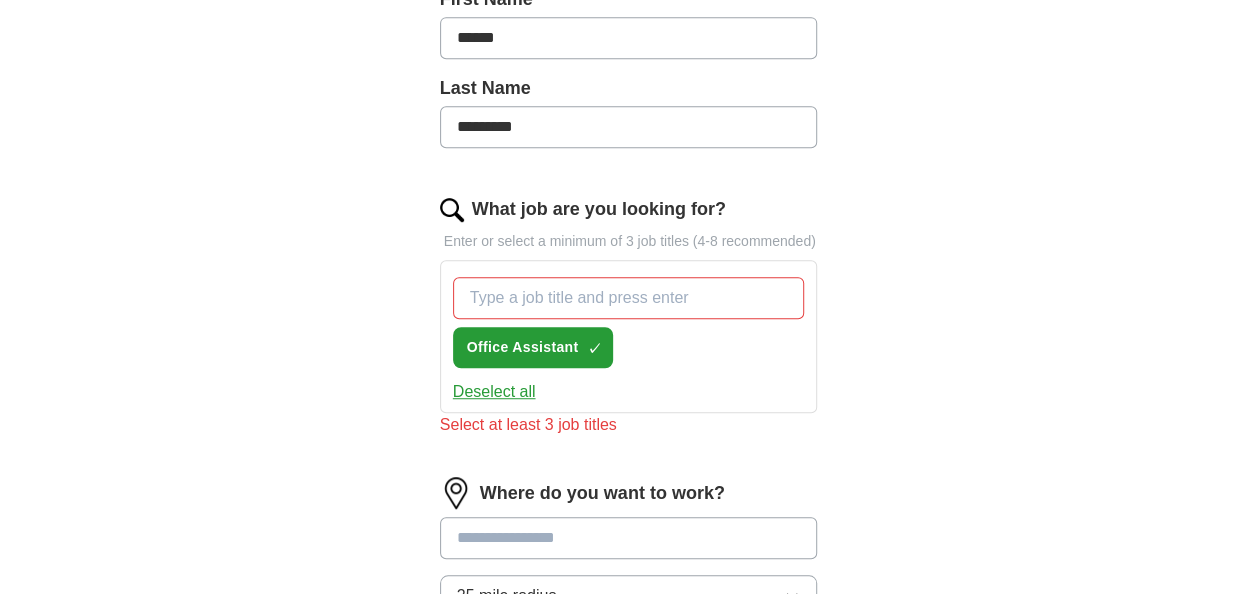 click on "What job are you looking for?" at bounding box center [629, 298] 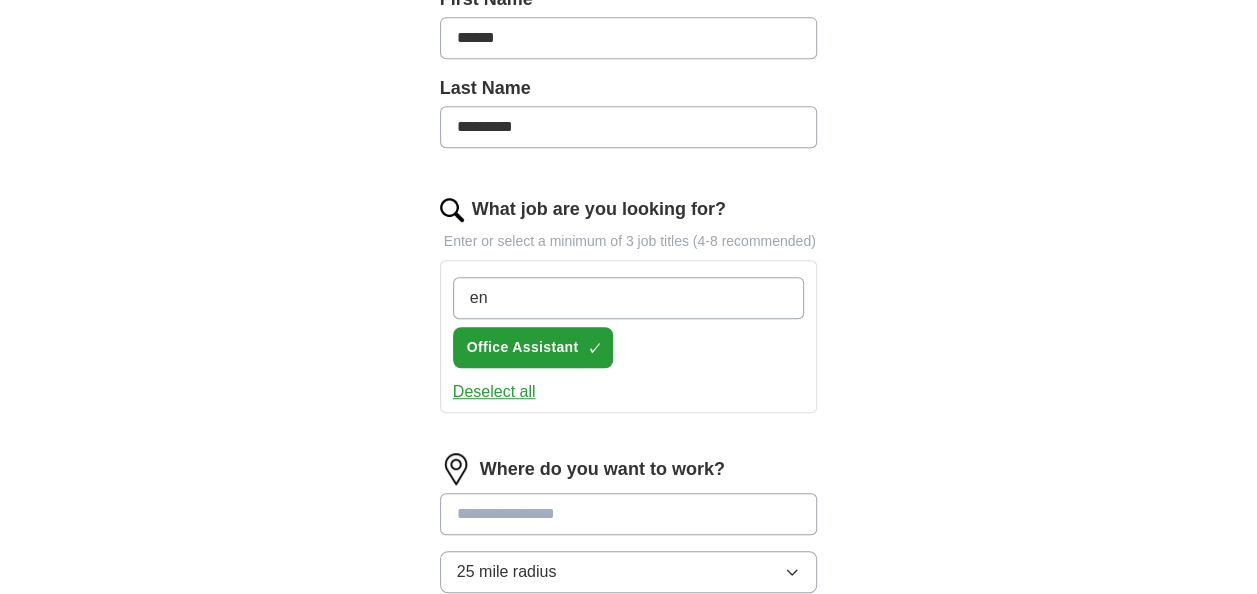 type on "e" 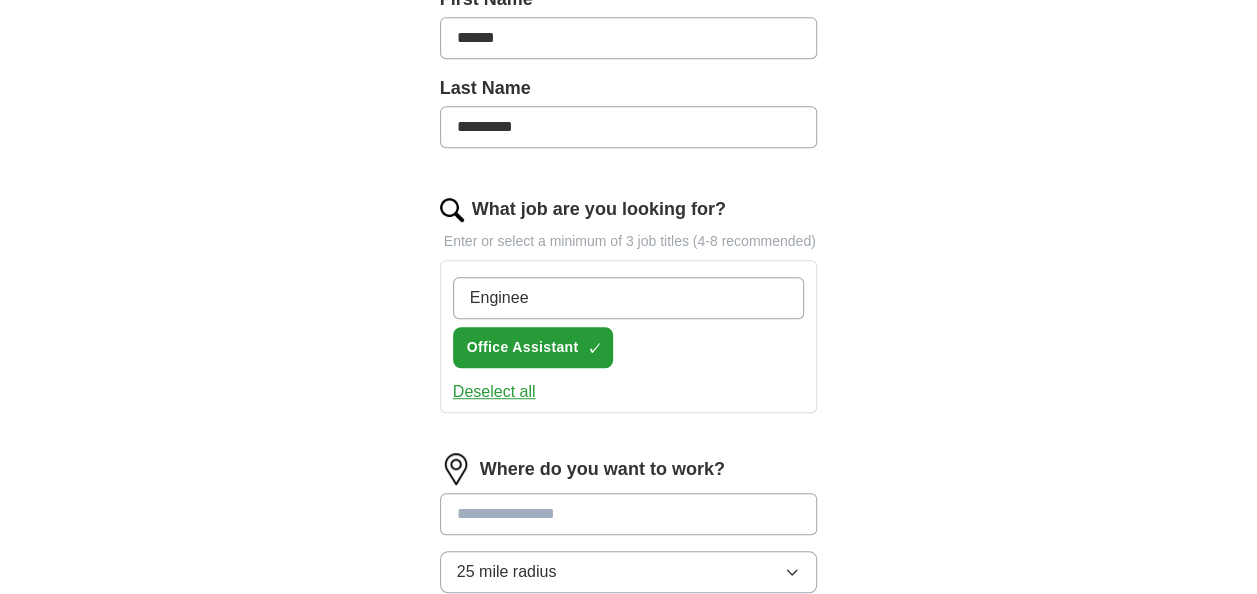 type on "Engineer" 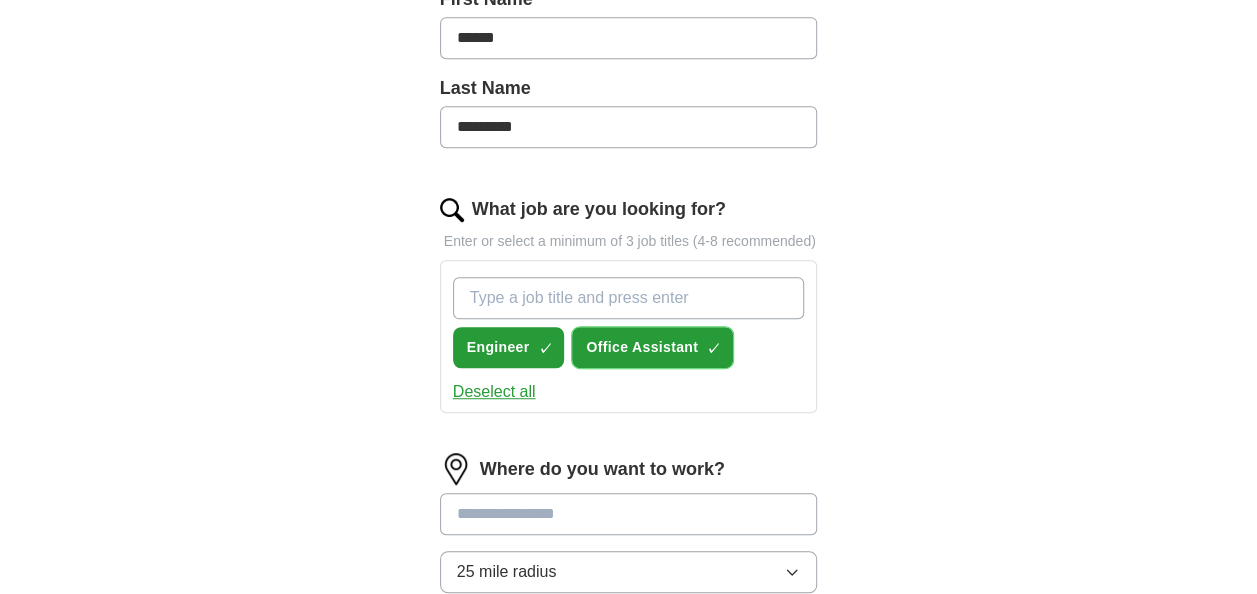 click on "×" at bounding box center [0, 0] 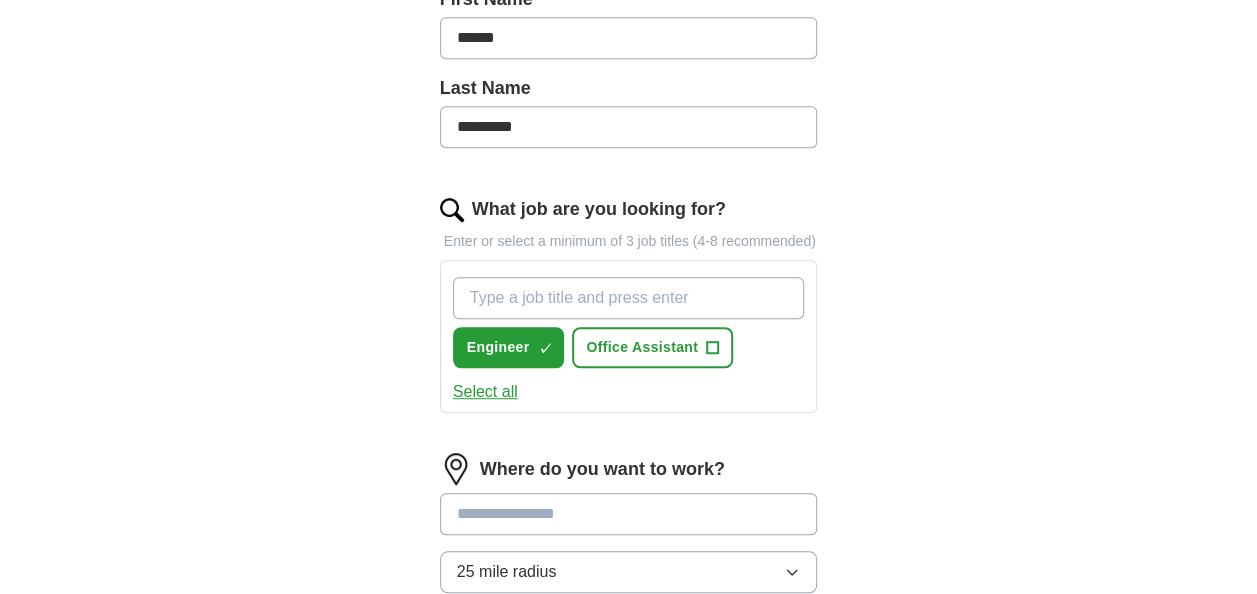click on "What job are you looking for?" at bounding box center (629, 298) 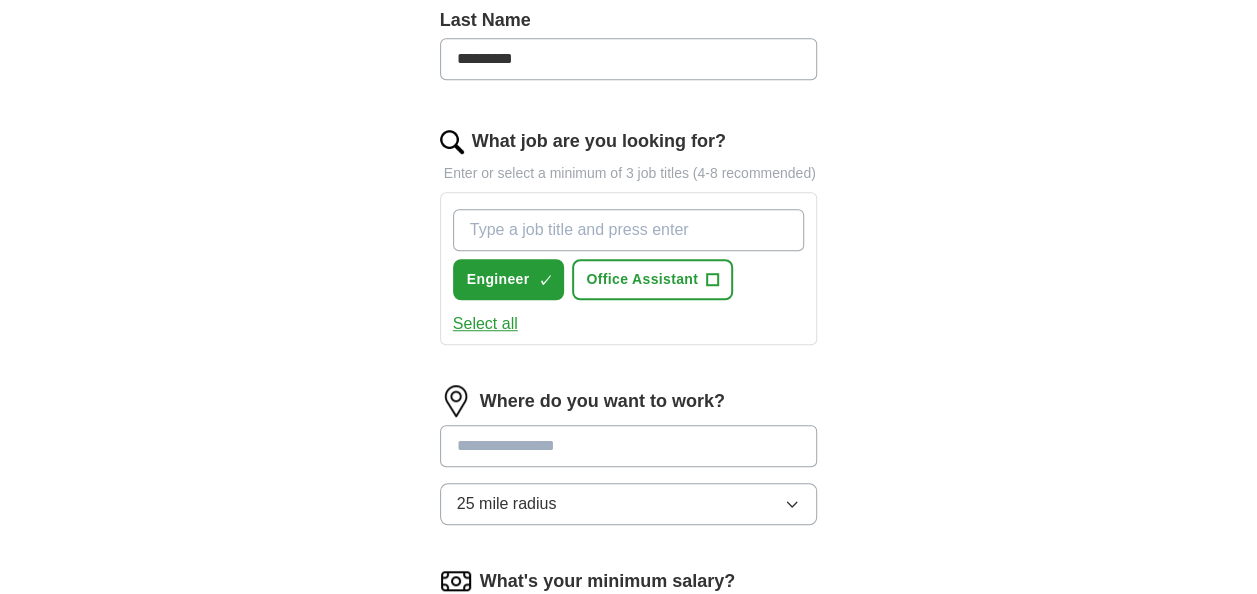 scroll, scrollTop: 600, scrollLeft: 0, axis: vertical 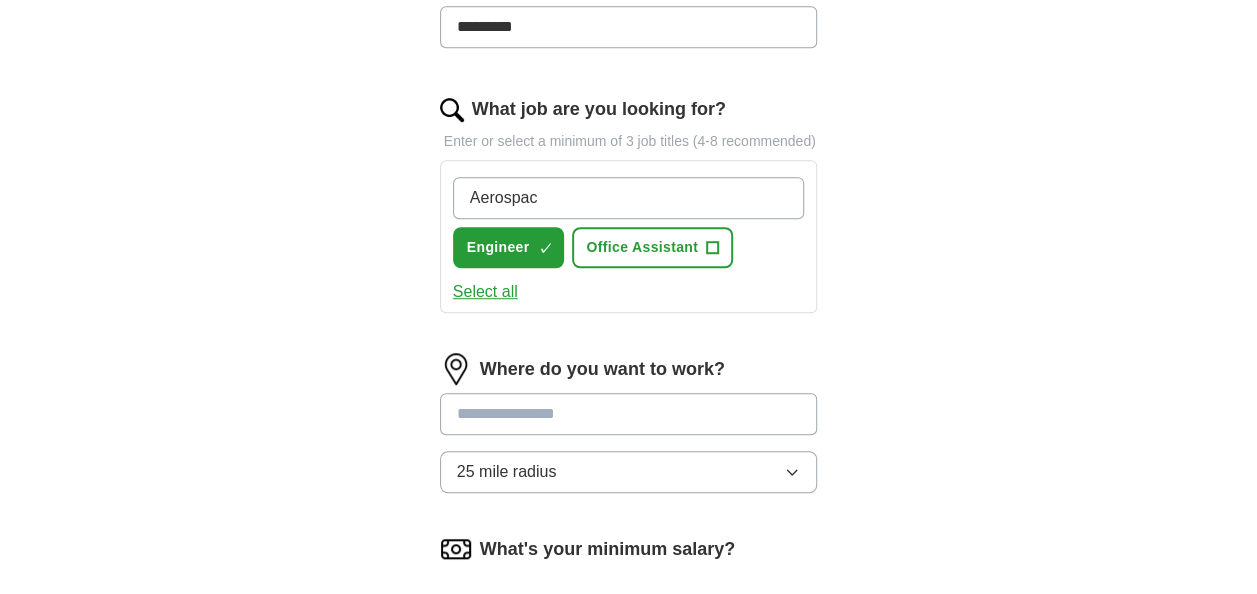 type on "Aerospace" 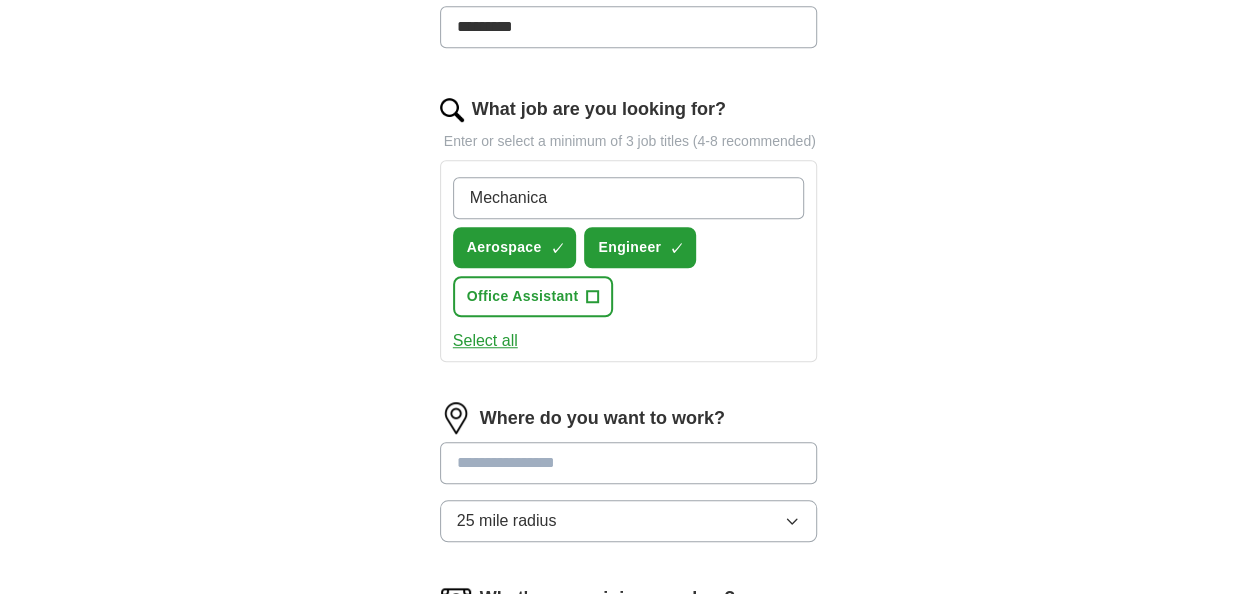type on "Mechanical" 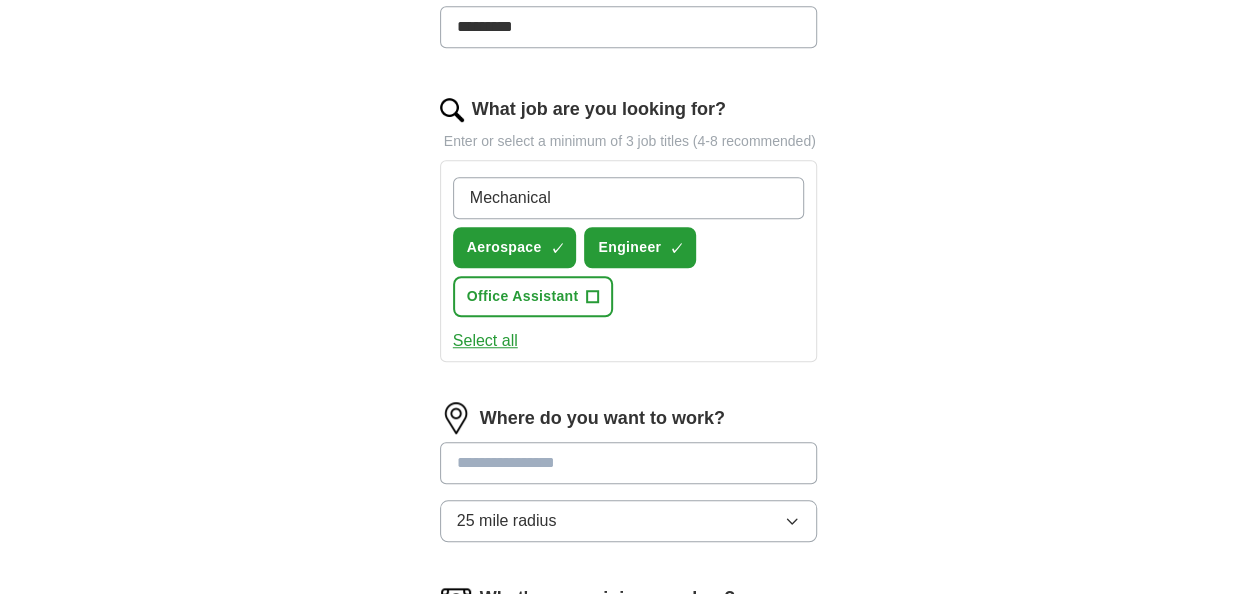 type 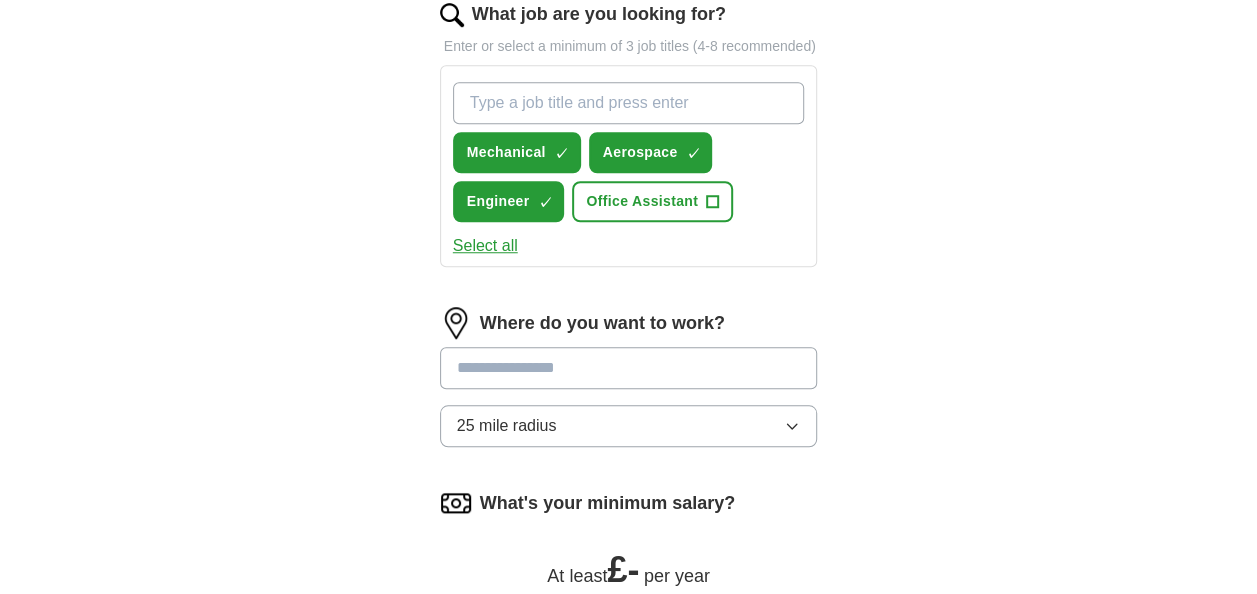 scroll, scrollTop: 700, scrollLeft: 0, axis: vertical 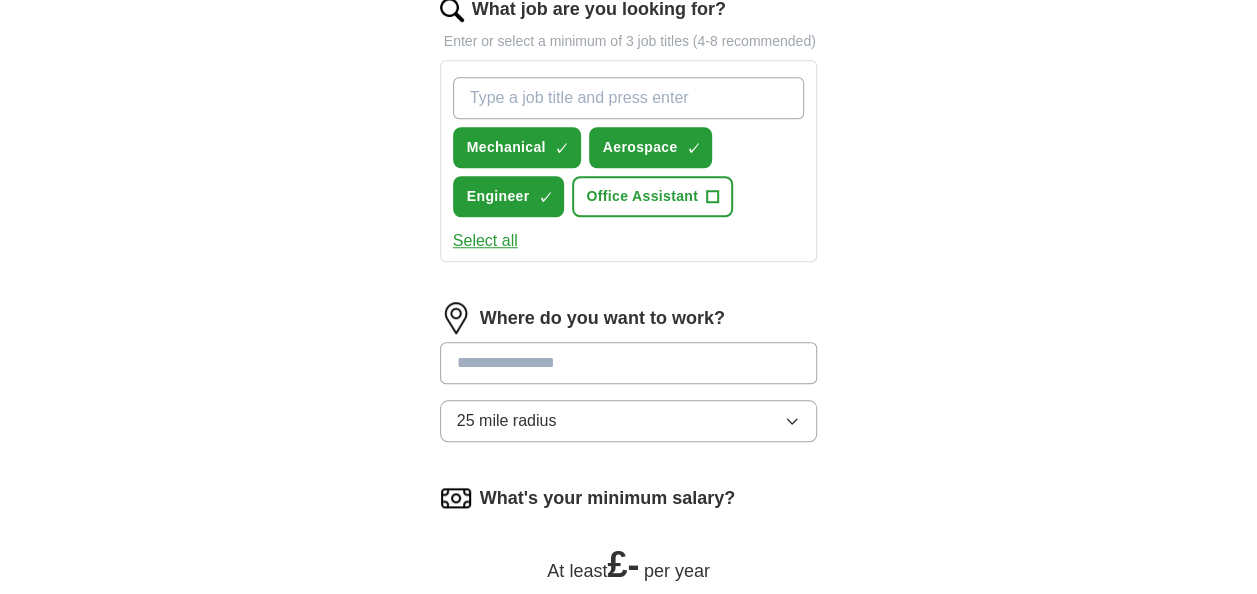 click at bounding box center [629, 363] 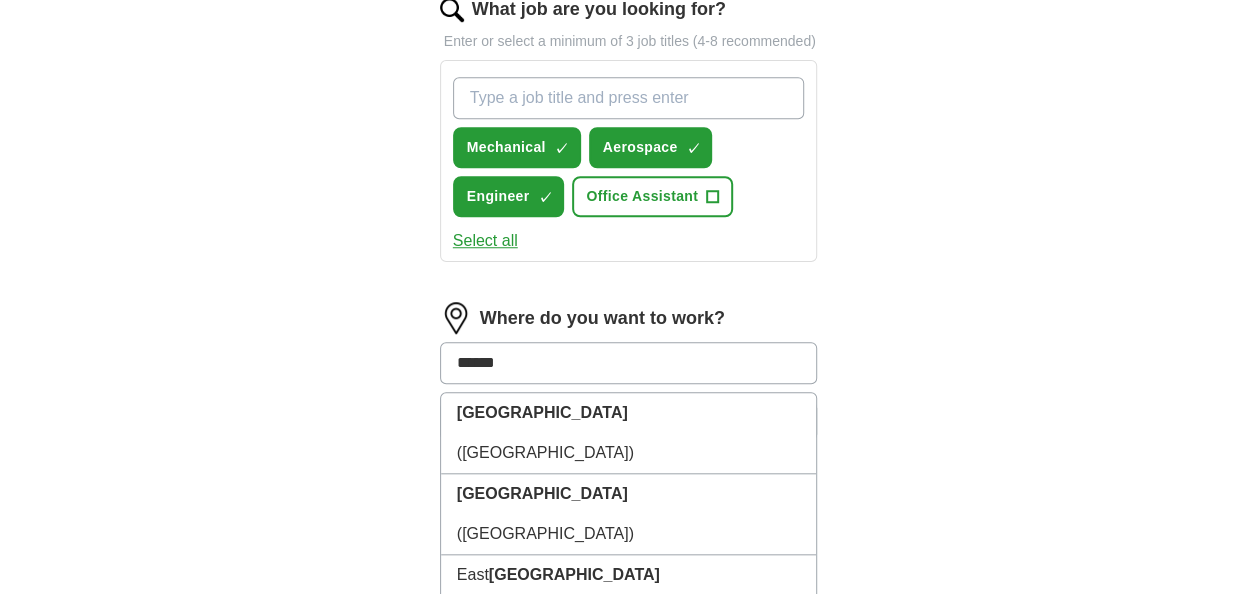 type on "******" 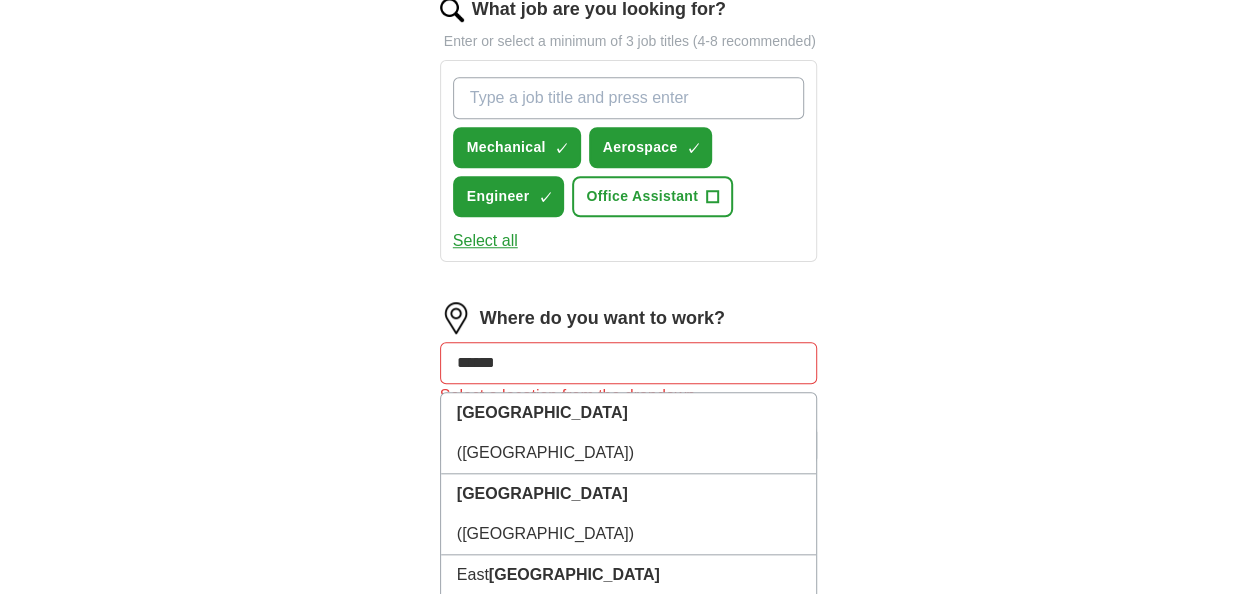 click on "Where do you want to work? ****** [GEOGRAPHIC_DATA]   ([GEOGRAPHIC_DATA]) [GEOGRAPHIC_DATA]   ([GEOGRAPHIC_DATA]) [GEOGRAPHIC_DATA]   ([GEOGRAPHIC_DATA]) [GEOGRAPHIC_DATA]  ([GEOGRAPHIC_DATA]) [GEOGRAPHIC_DATA]   ([PERSON_NAME]) E  [GEOGRAPHIC_DATA]   ([GEOGRAPHIC_DATA]) N  [GEOGRAPHIC_DATA]   ([GEOGRAPHIC_DATA]) [GEOGRAPHIC_DATA]   ([GEOGRAPHIC_DATA]) SW  [GEOGRAPHIC_DATA]   ([GEOGRAPHIC_DATA]) [GEOGRAPHIC_DATA]   ([GEOGRAPHIC_DATA]) [GEOGRAPHIC_DATA]   ([GEOGRAPHIC_DATA]) [GEOGRAPHIC_DATA]   ([GEOGRAPHIC_DATA]) W  [GEOGRAPHIC_DATA]   ([GEOGRAPHIC_DATA]) SE  [GEOGRAPHIC_DATA]   ([GEOGRAPHIC_DATA]) [GEOGRAPHIC_DATA]   ([GEOGRAPHIC_DATA]) [GEOGRAPHIC_DATA]  Apprentice  ([GEOGRAPHIC_DATA]) [GEOGRAPHIC_DATA]   ([GEOGRAPHIC_DATA]) [GEOGRAPHIC_DATA]   ([GEOGRAPHIC_DATA]) [GEOGRAPHIC_DATA]   ([GEOGRAPHIC_DATA]) [GEOGRAPHIC_DATA]  ([GEOGRAPHIC_DATA]) Select a location from the dropdown 25 mile radius" at bounding box center (629, 392) 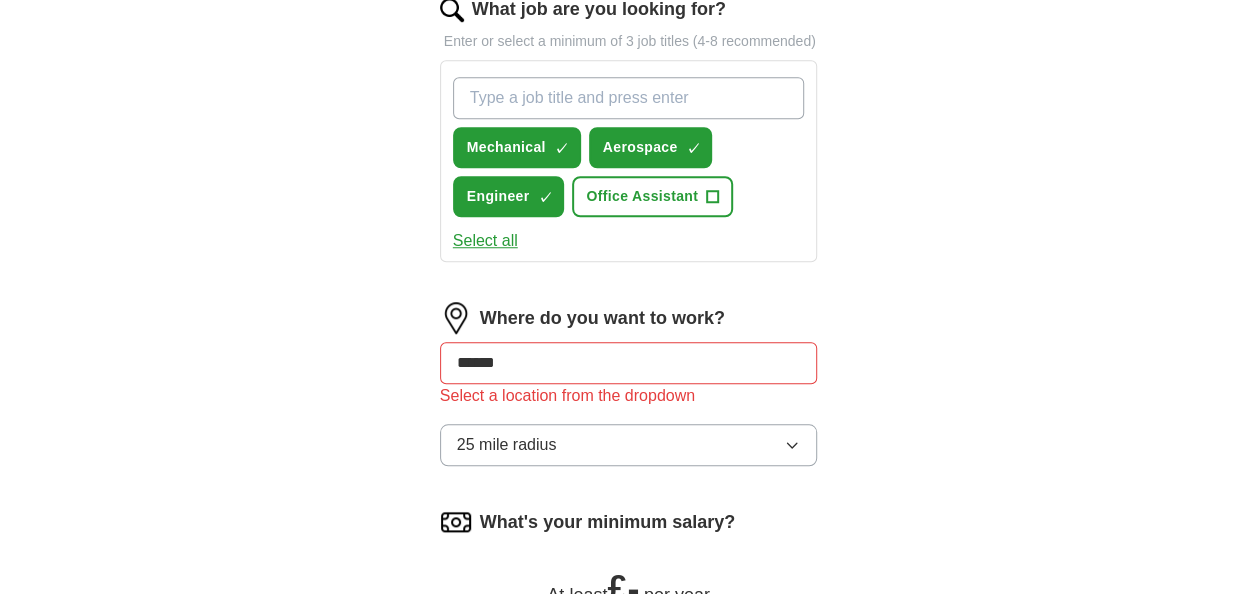 click on "******" at bounding box center [629, 363] 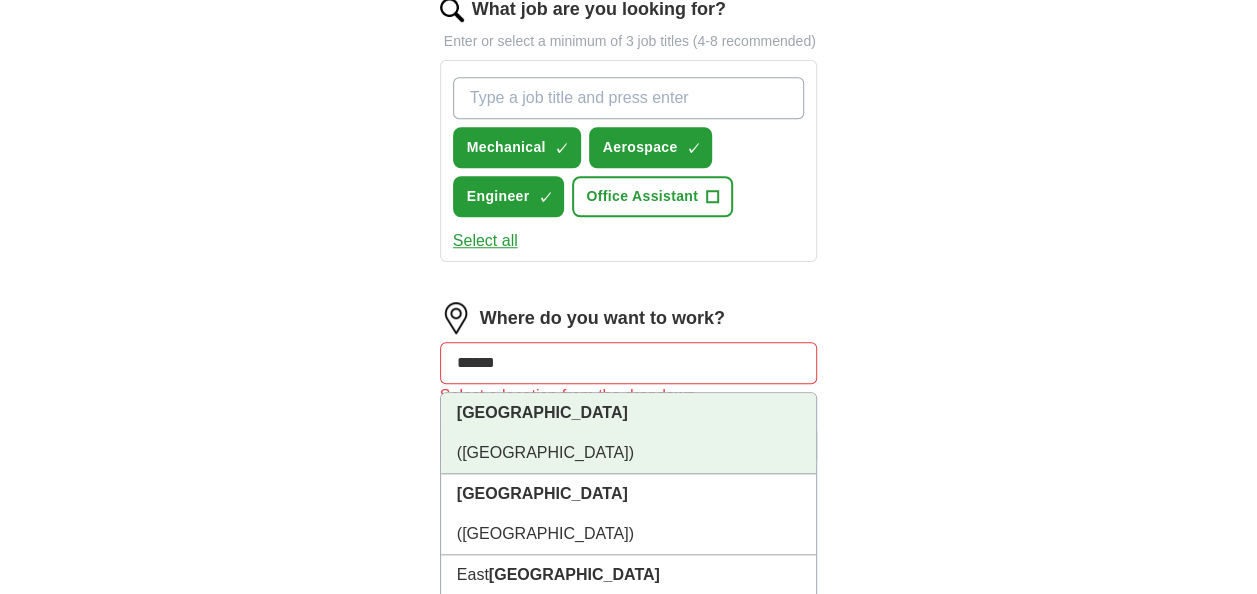 click on "[GEOGRAPHIC_DATA]   ([GEOGRAPHIC_DATA])" at bounding box center (629, 433) 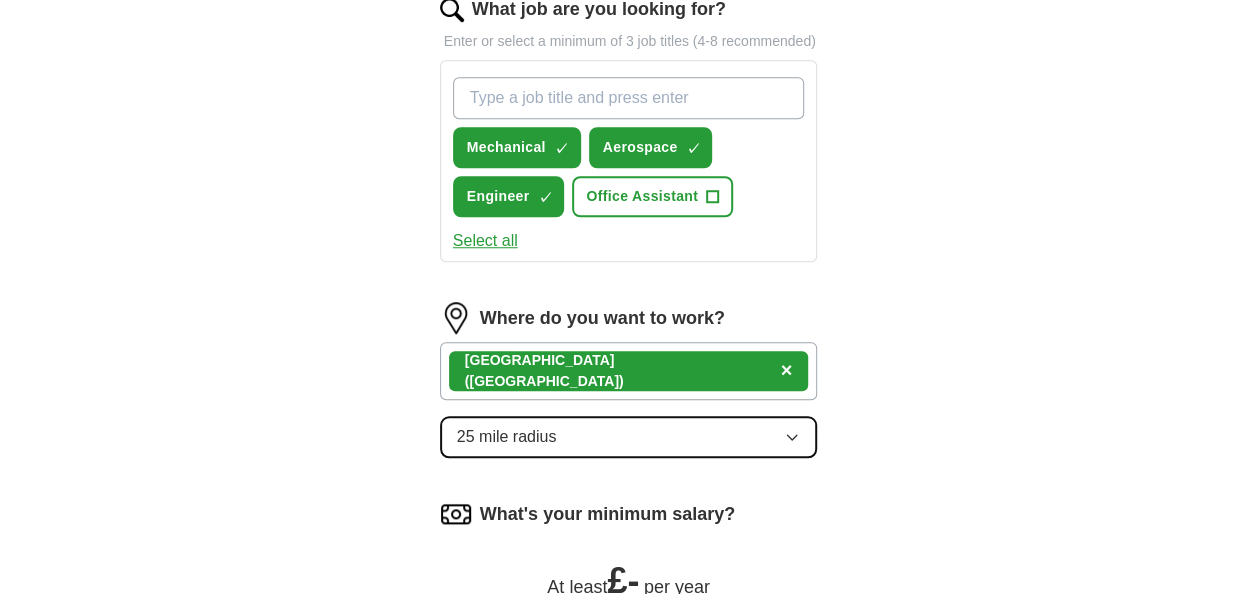 click on "25 mile radius" at bounding box center [629, 437] 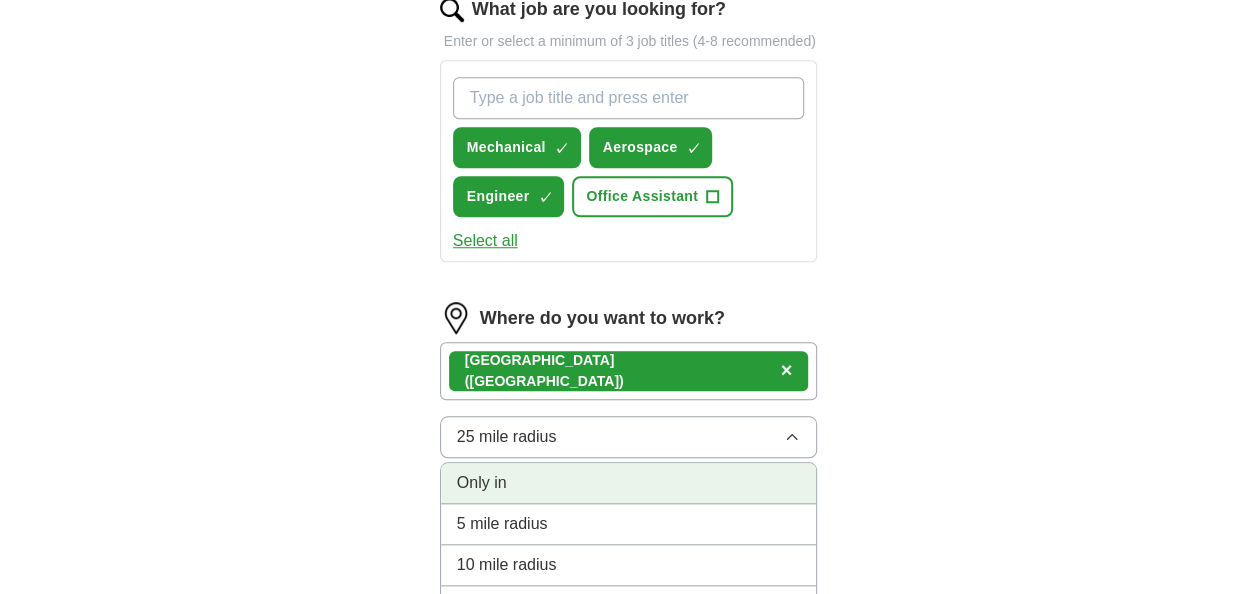 click on "Only in" at bounding box center [629, 483] 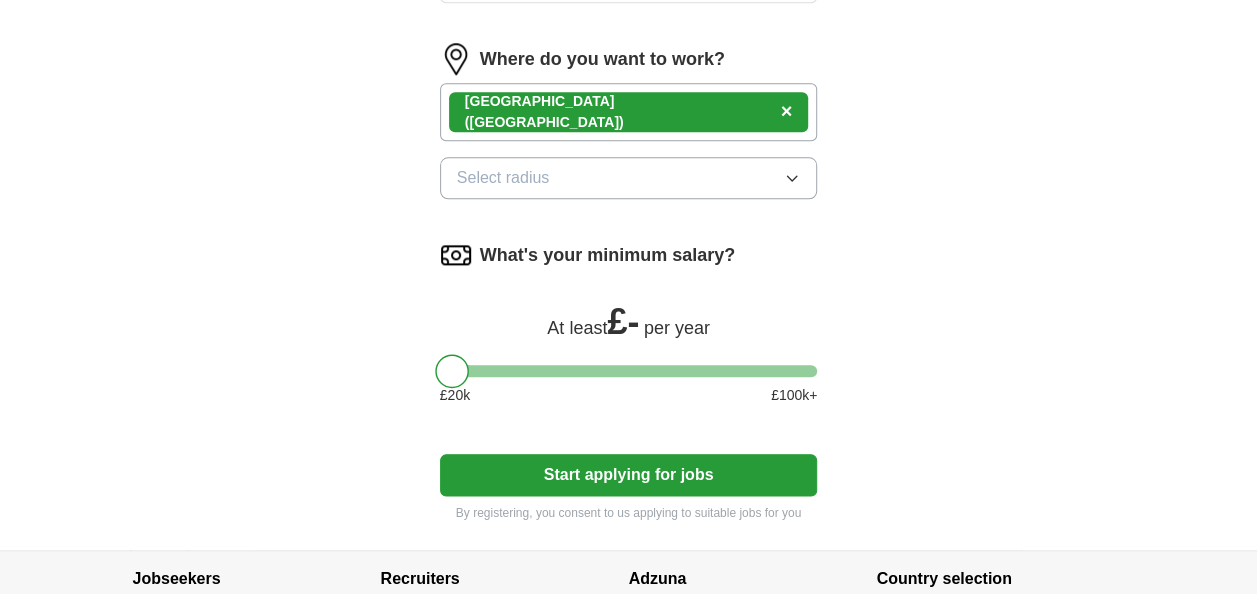 scroll, scrollTop: 1000, scrollLeft: 0, axis: vertical 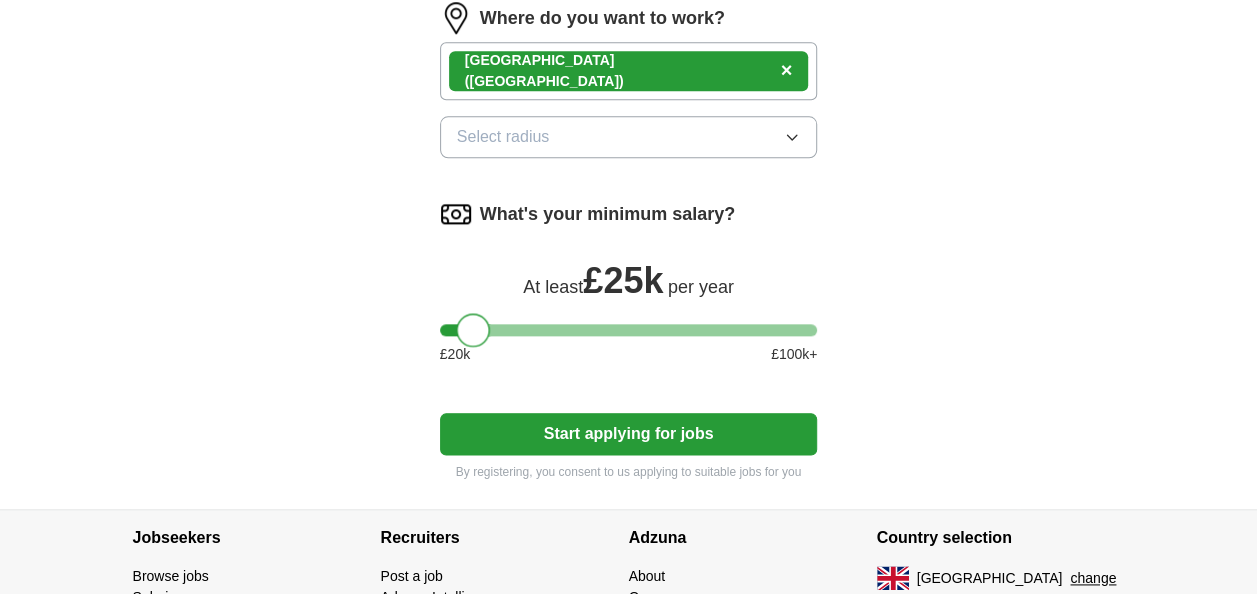 drag, startPoint x: 462, startPoint y: 328, endPoint x: 483, endPoint y: 328, distance: 21 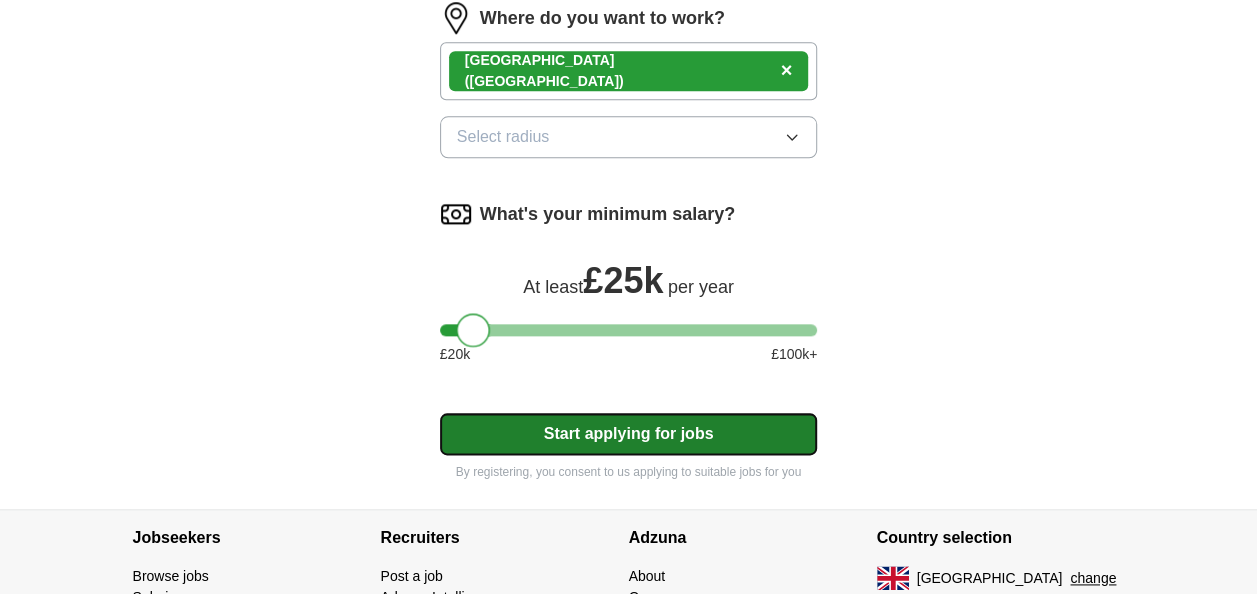 click on "Start applying for jobs" at bounding box center (629, 434) 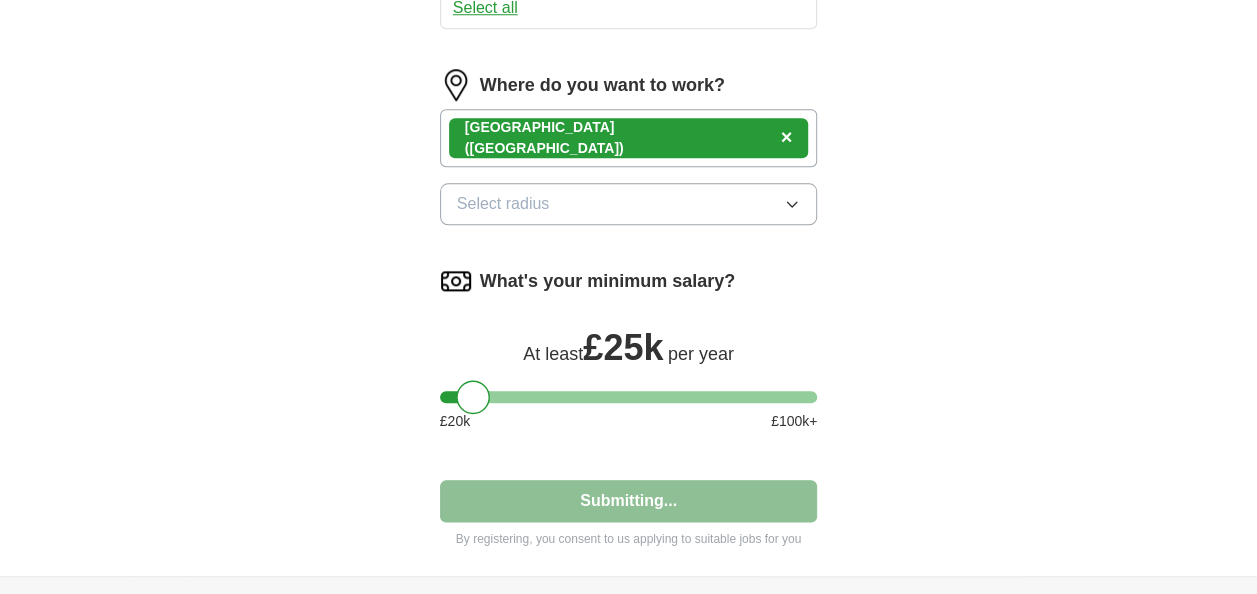 select on "**" 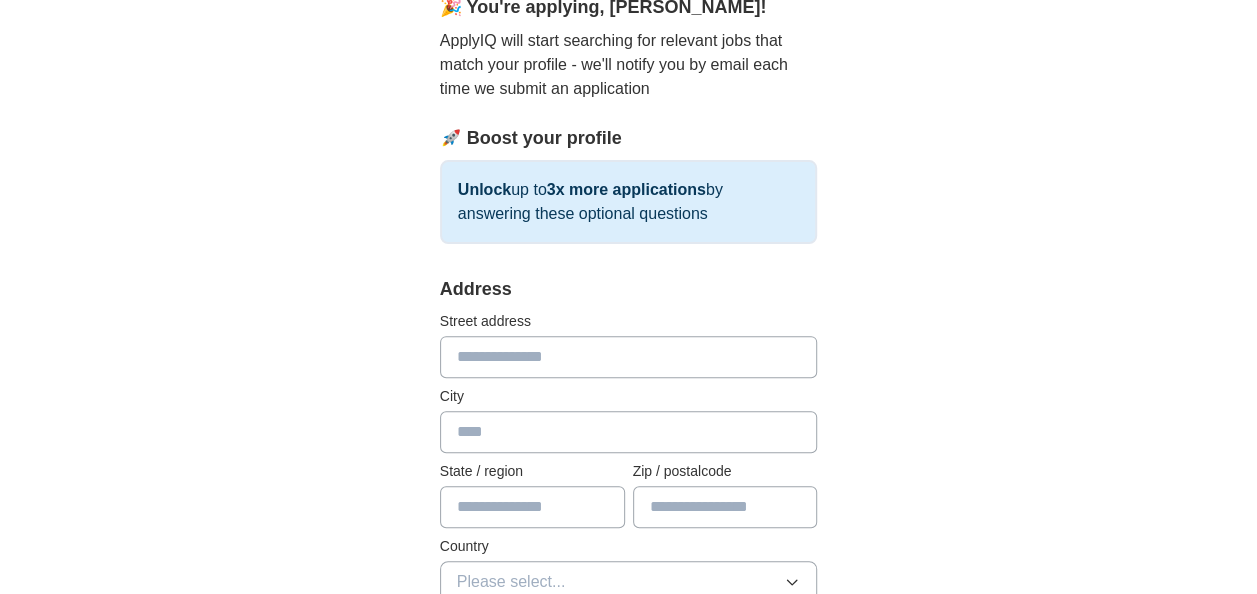 scroll, scrollTop: 200, scrollLeft: 0, axis: vertical 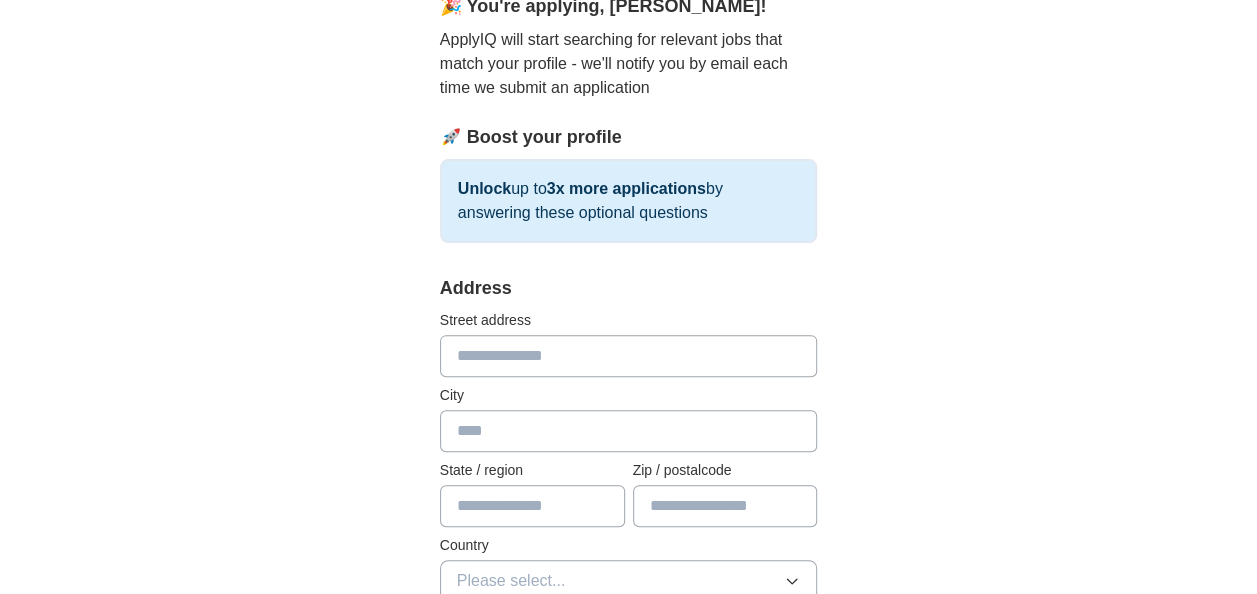 click at bounding box center (629, 356) 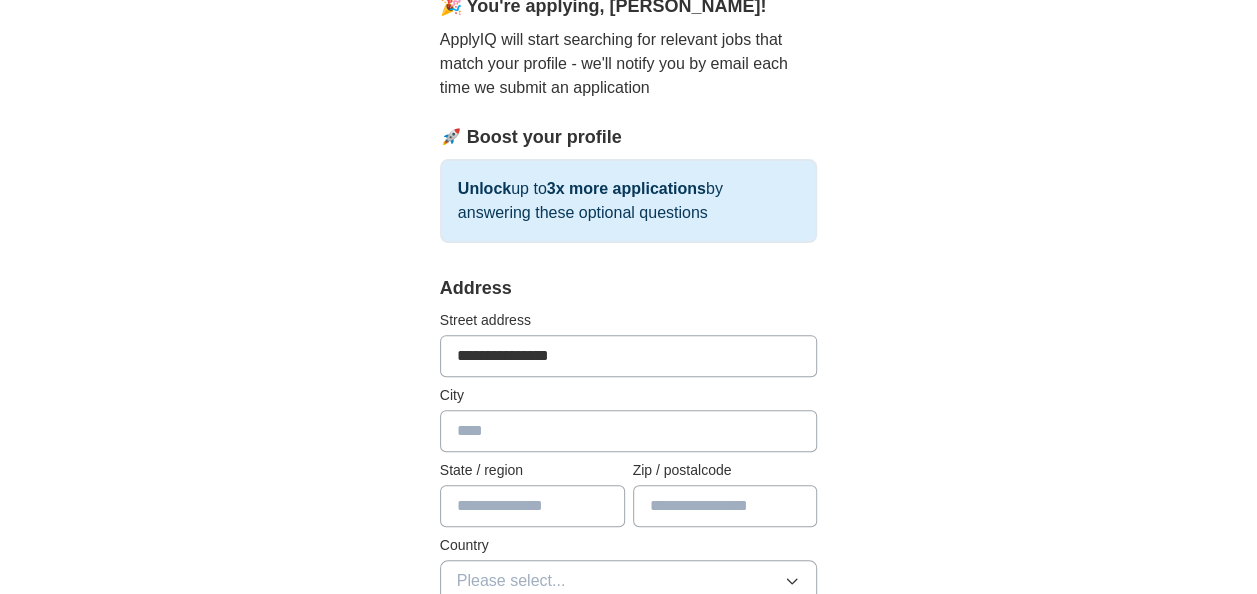 type on "**********" 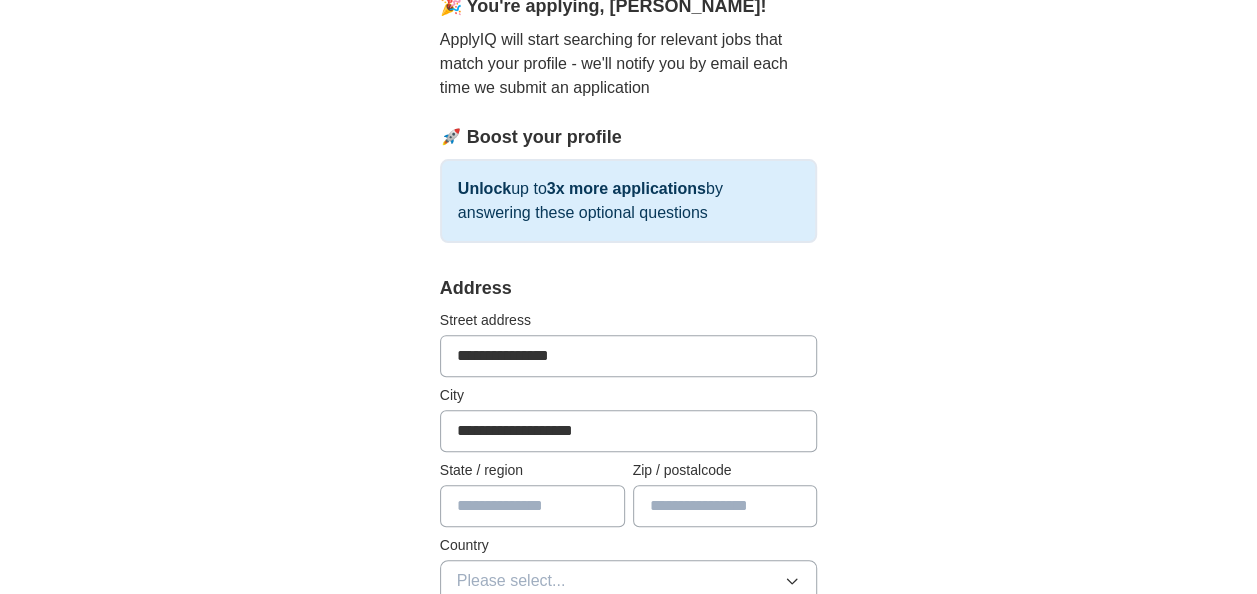 type on "*******" 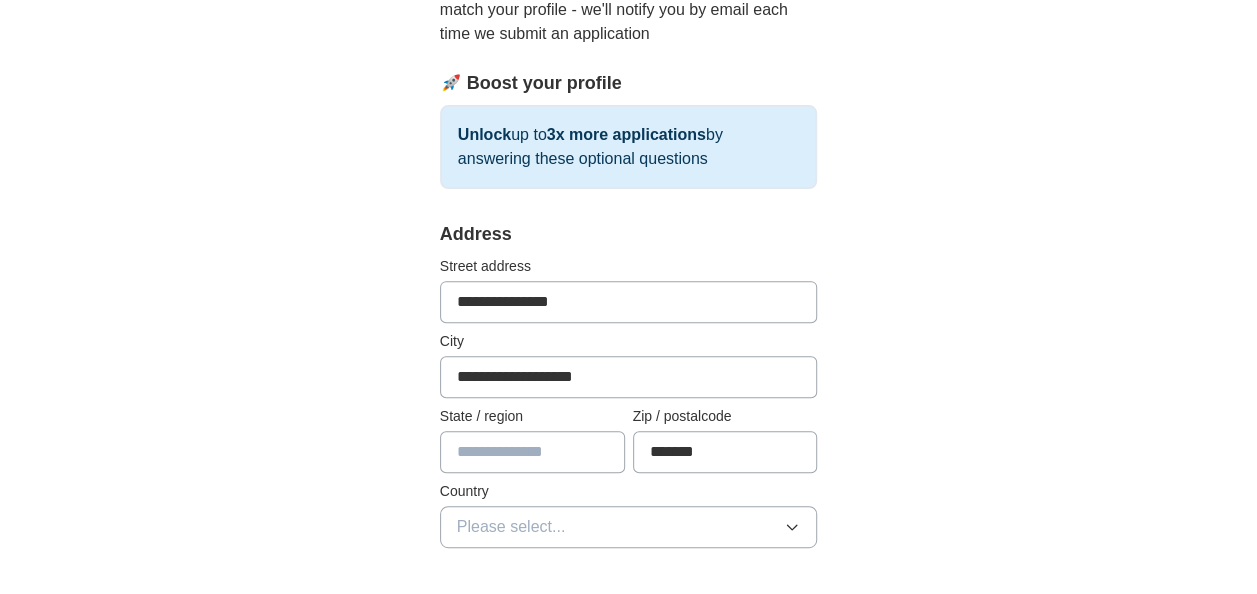 scroll, scrollTop: 300, scrollLeft: 0, axis: vertical 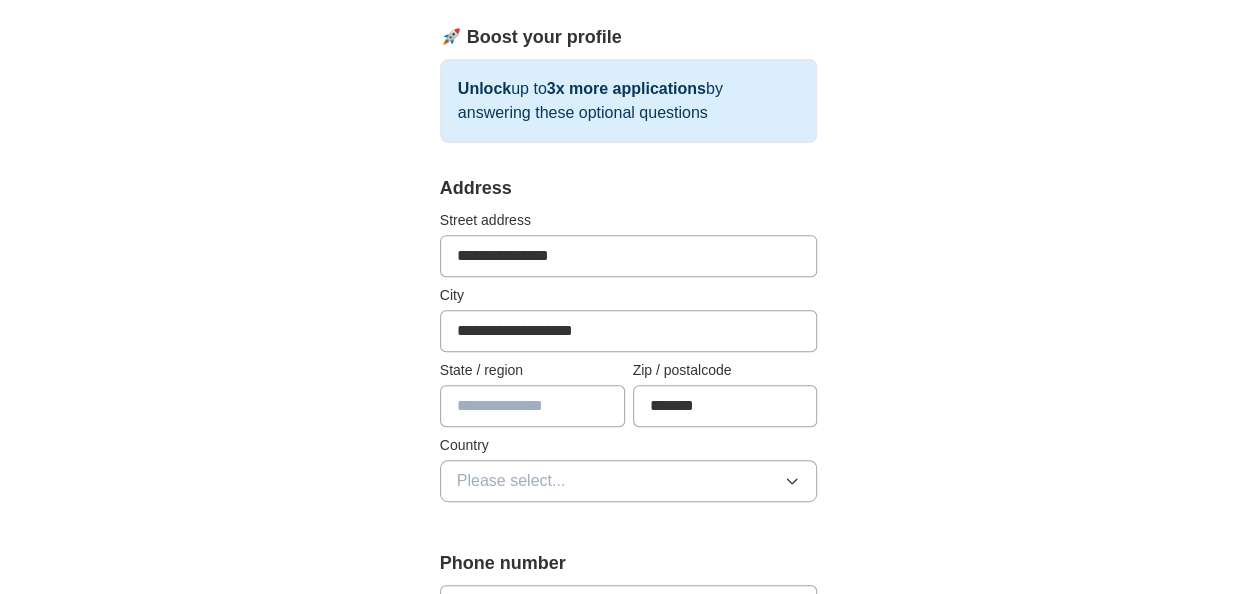 drag, startPoint x: 680, startPoint y: 327, endPoint x: 338, endPoint y: 353, distance: 342.98688 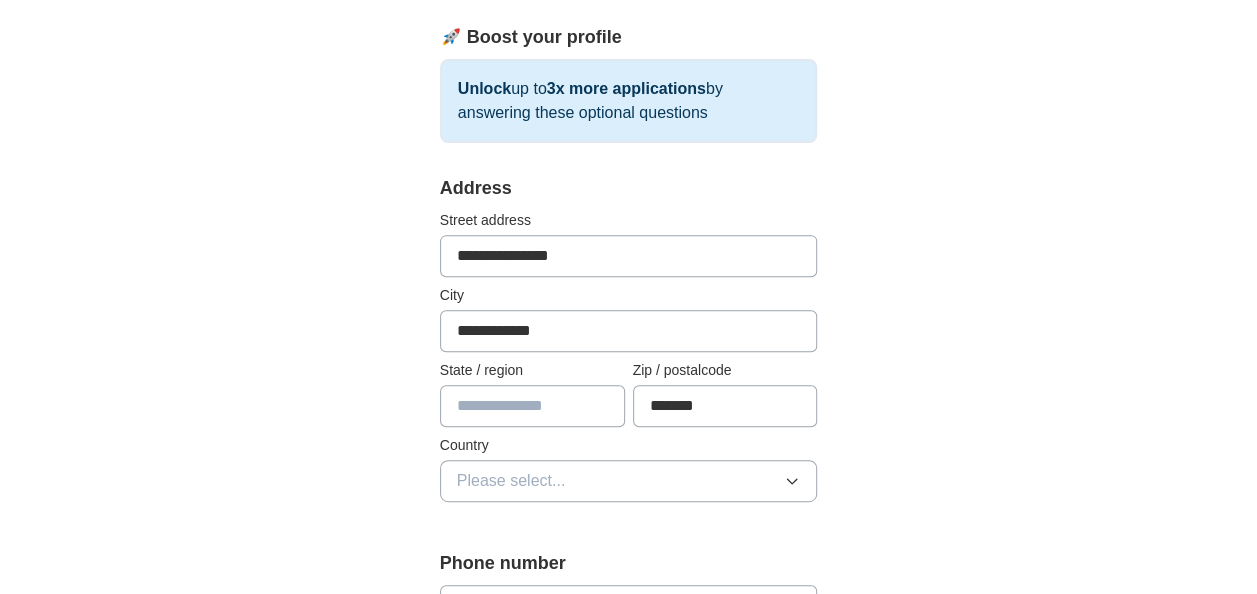 type on "**********" 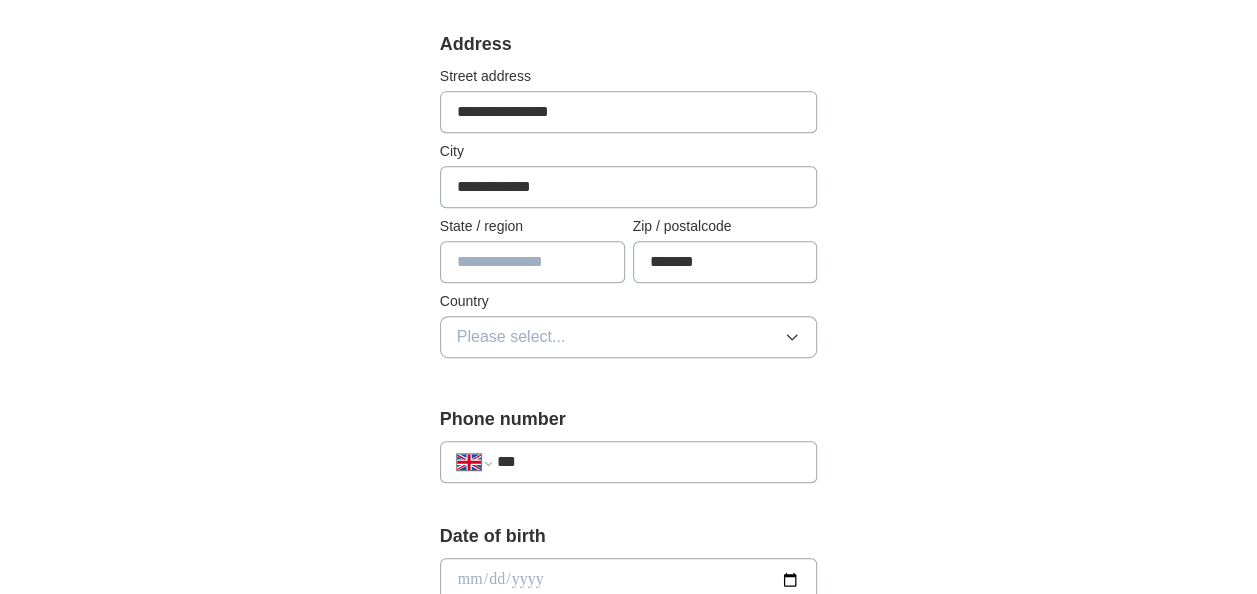 scroll, scrollTop: 500, scrollLeft: 0, axis: vertical 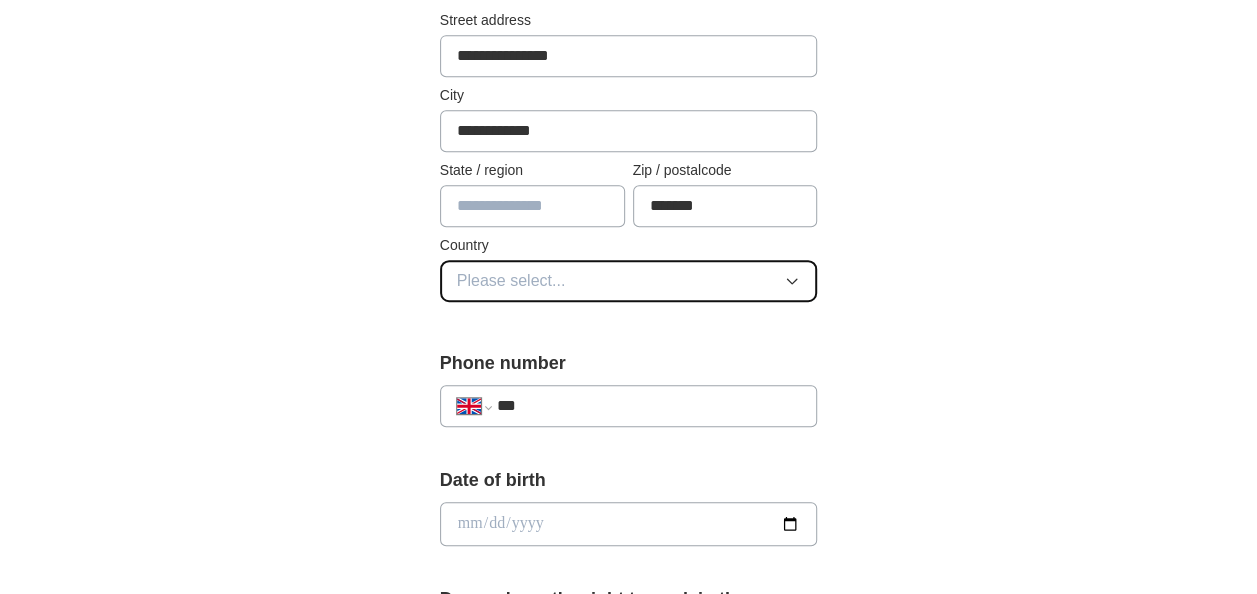 click on "Please select..." at bounding box center [629, 281] 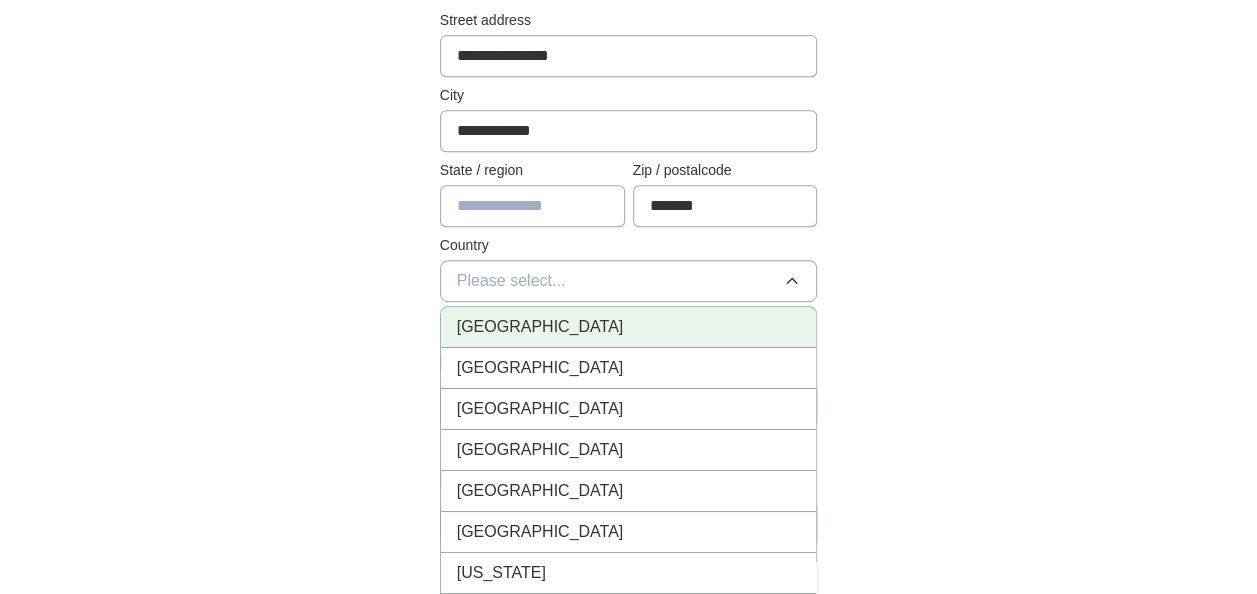 click on "[GEOGRAPHIC_DATA]" at bounding box center [629, 327] 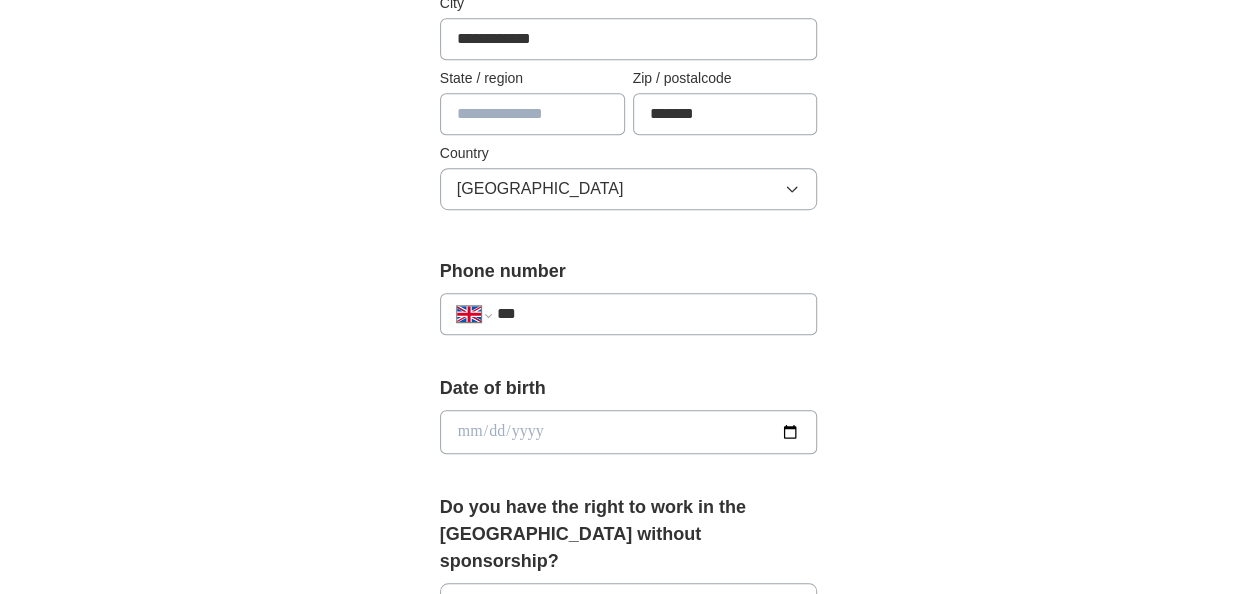 scroll, scrollTop: 600, scrollLeft: 0, axis: vertical 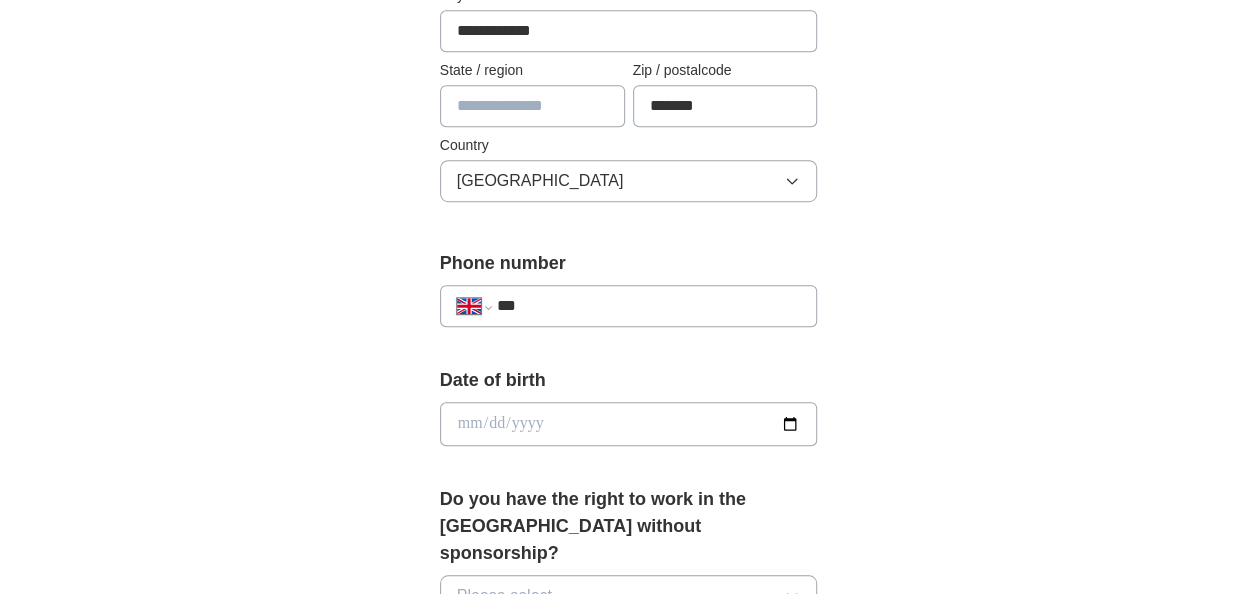 click at bounding box center [532, 106] 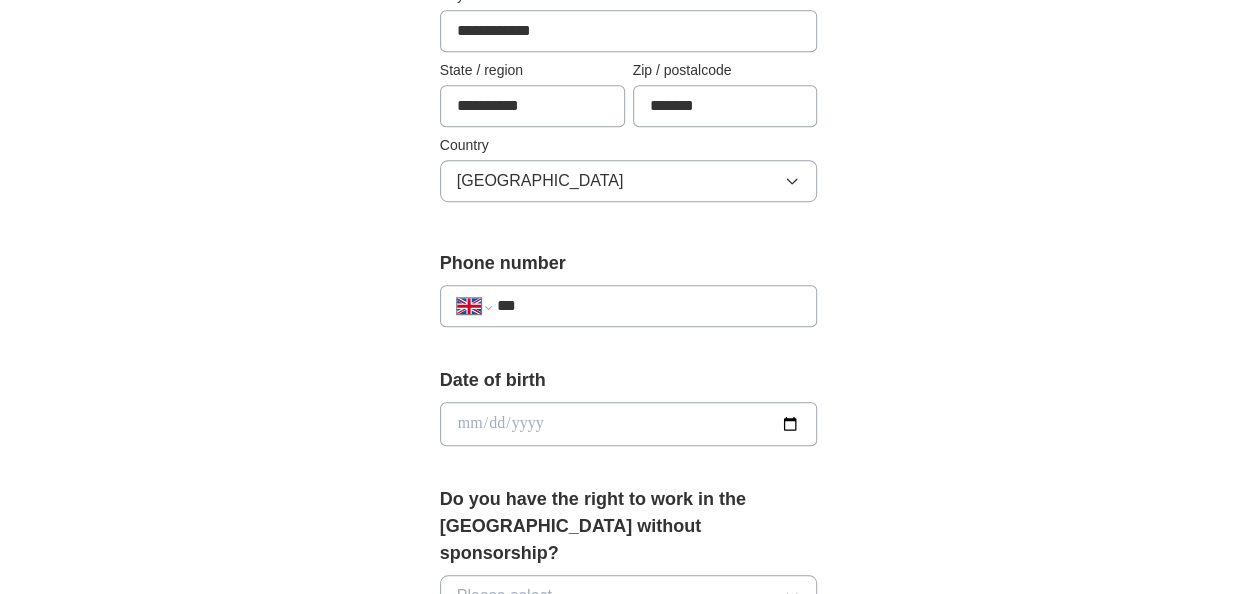 type on "**********" 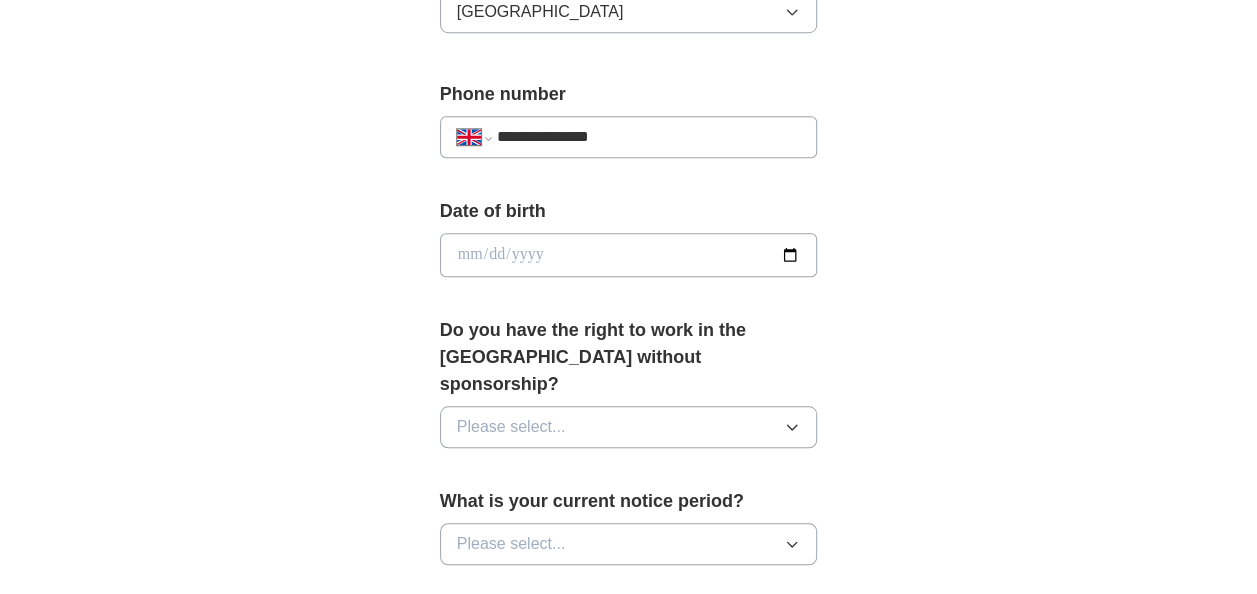 scroll, scrollTop: 800, scrollLeft: 0, axis: vertical 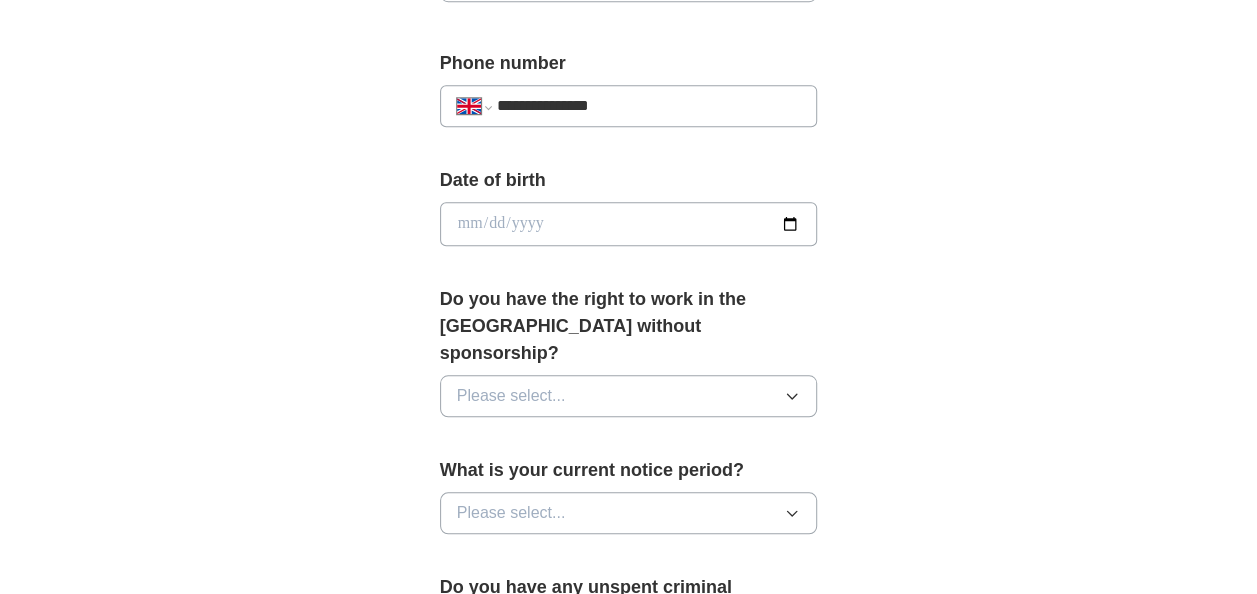 click at bounding box center [629, 224] 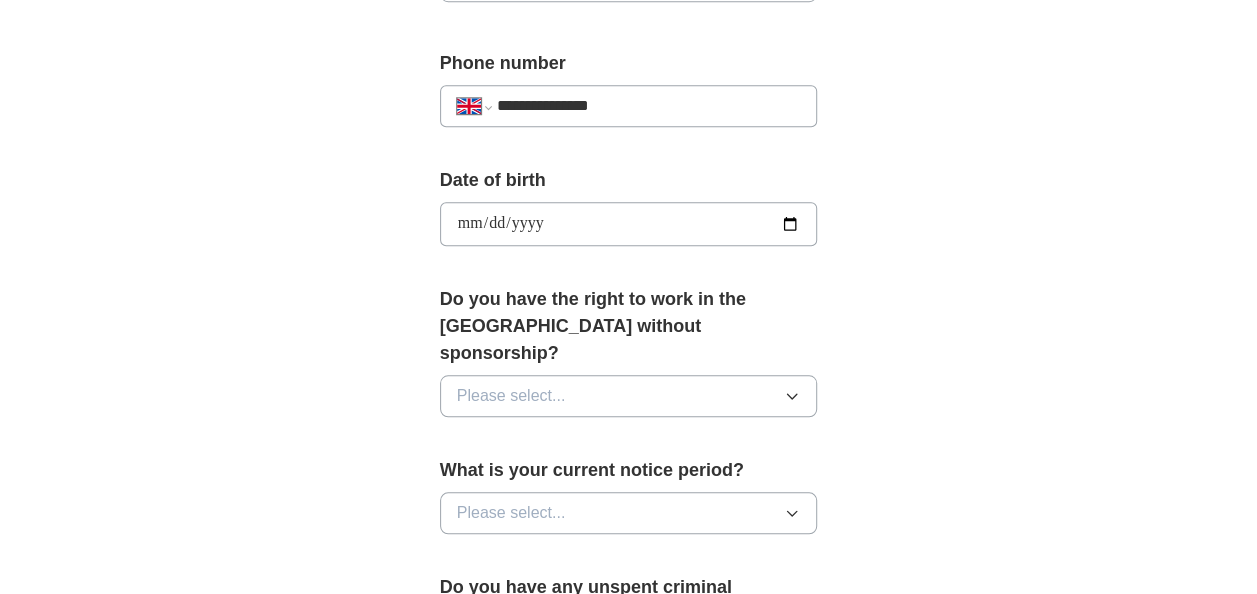 type on "**********" 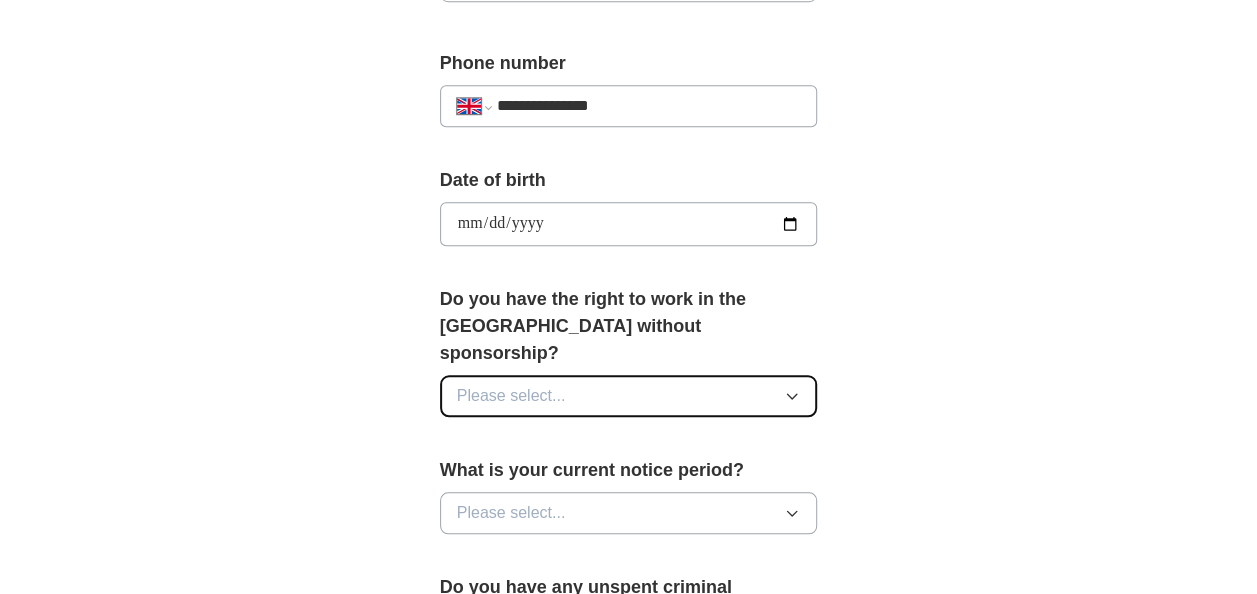click on "Please select..." at bounding box center (629, 396) 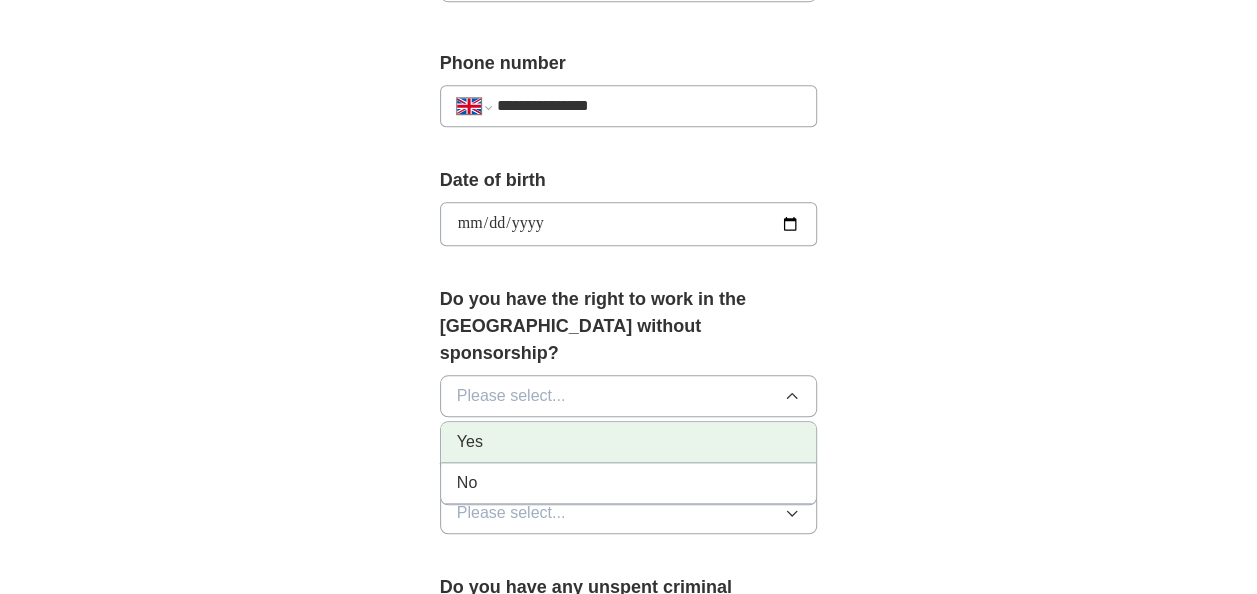 click on "Yes" at bounding box center [629, 442] 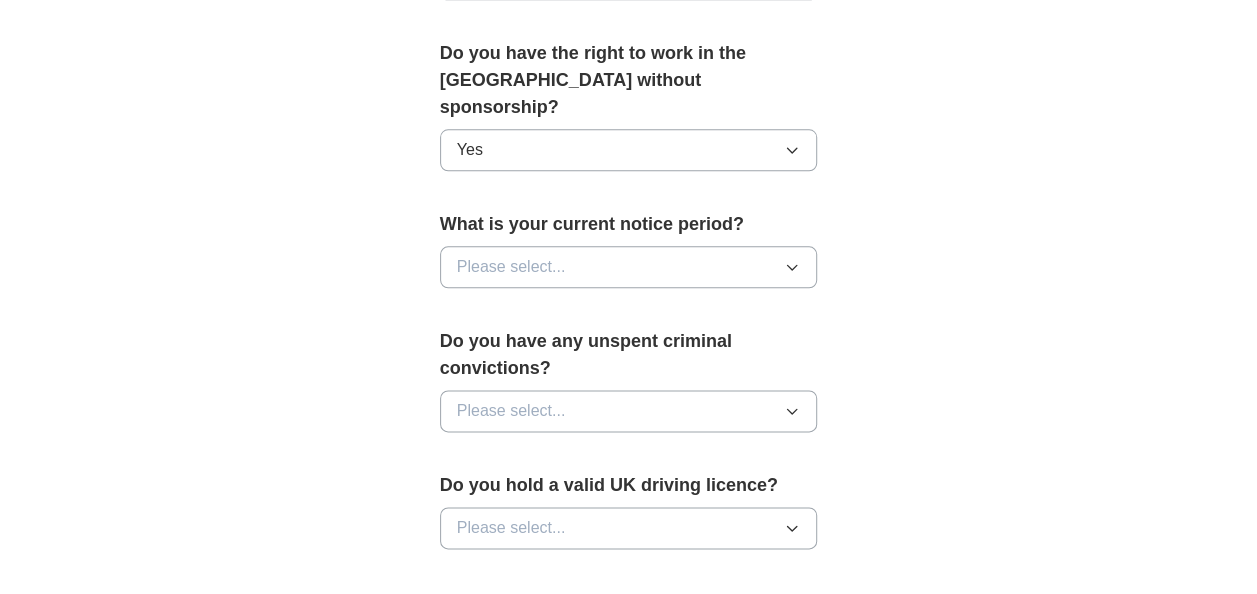 scroll, scrollTop: 1100, scrollLeft: 0, axis: vertical 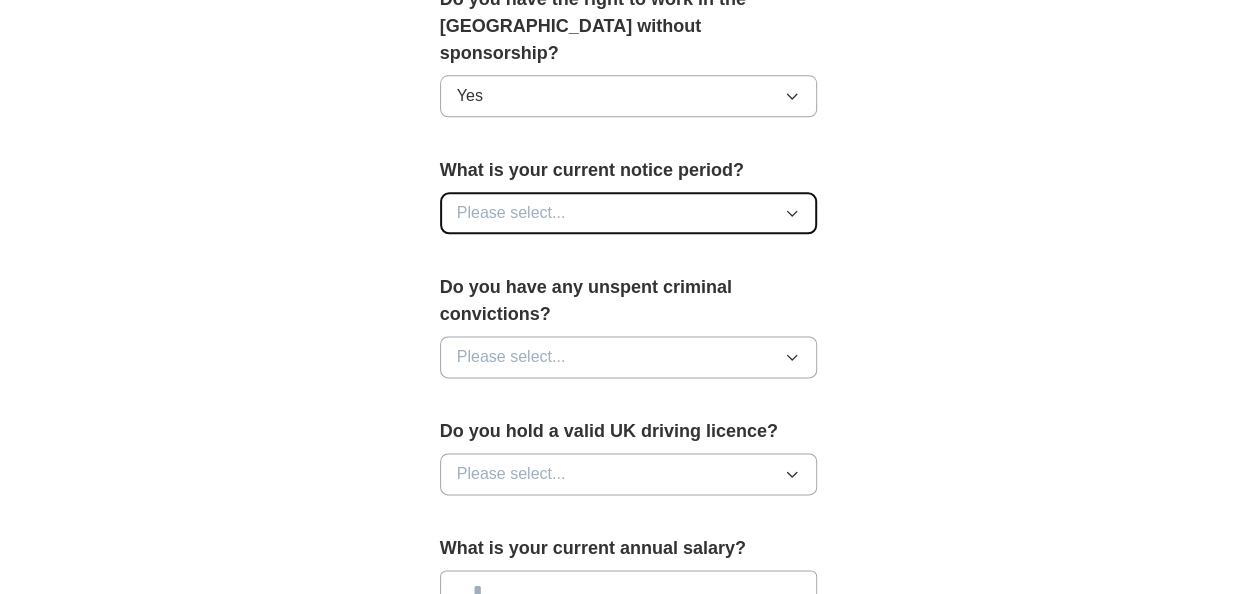 click on "Please select..." at bounding box center (629, 213) 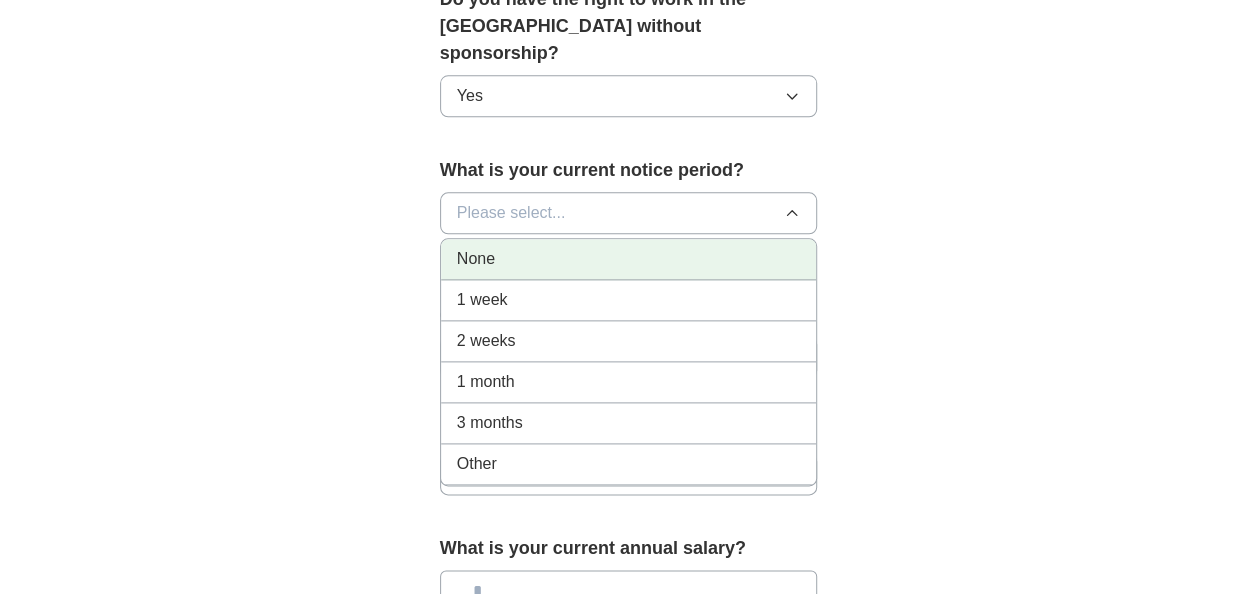 click on "None" at bounding box center [629, 259] 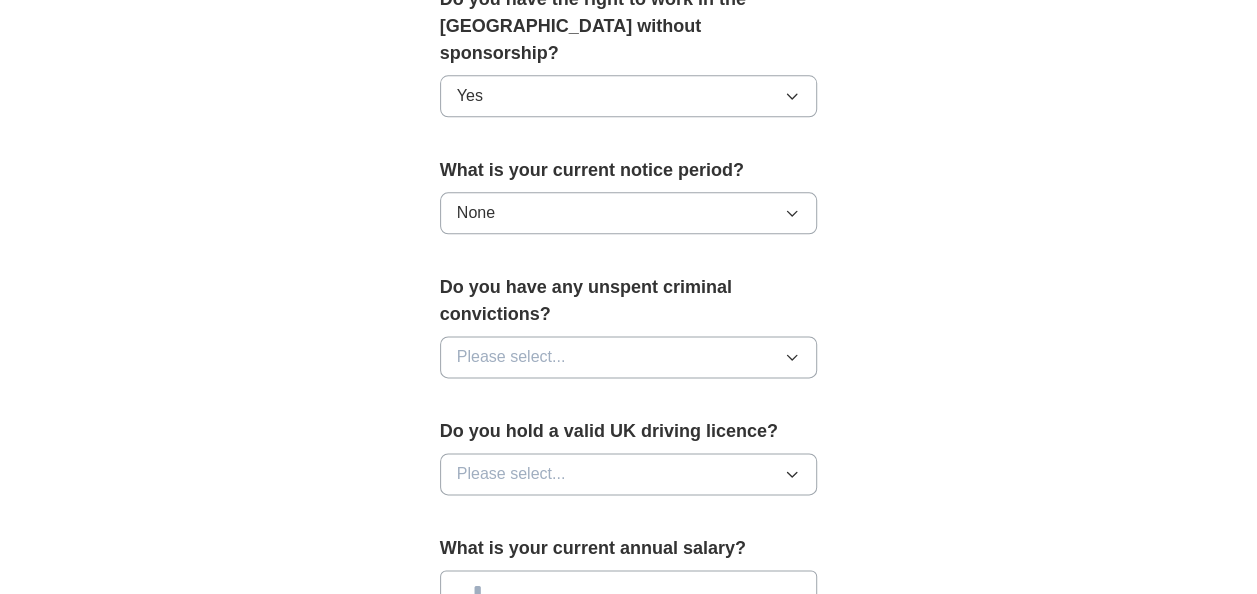 scroll, scrollTop: 1200, scrollLeft: 0, axis: vertical 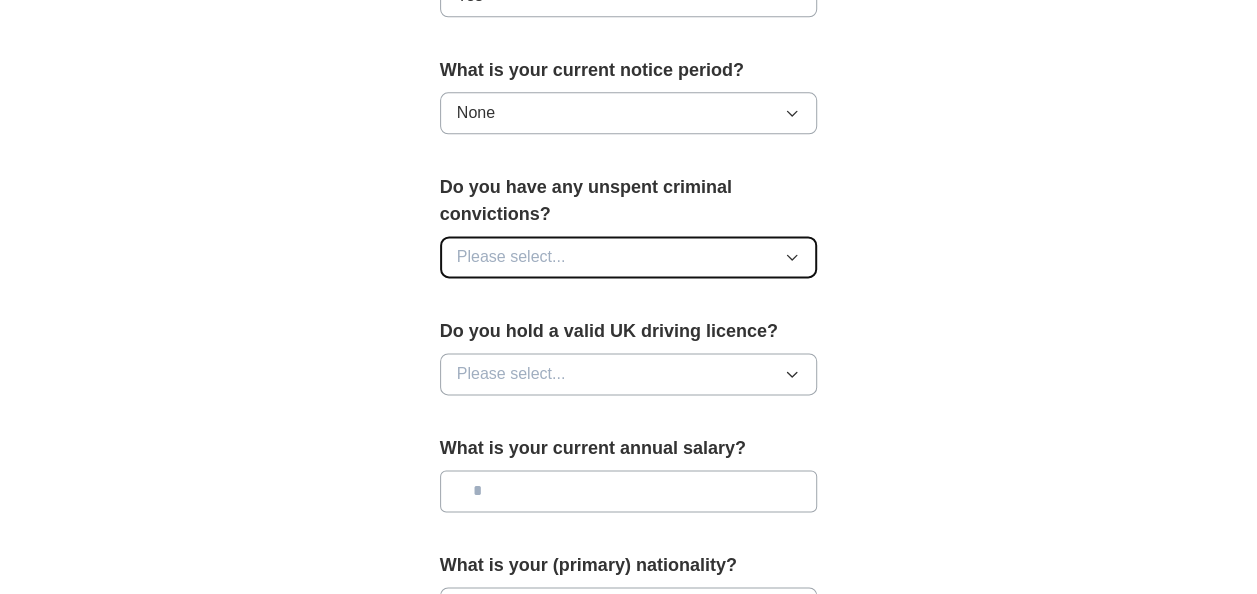 click on "Please select..." at bounding box center (629, 257) 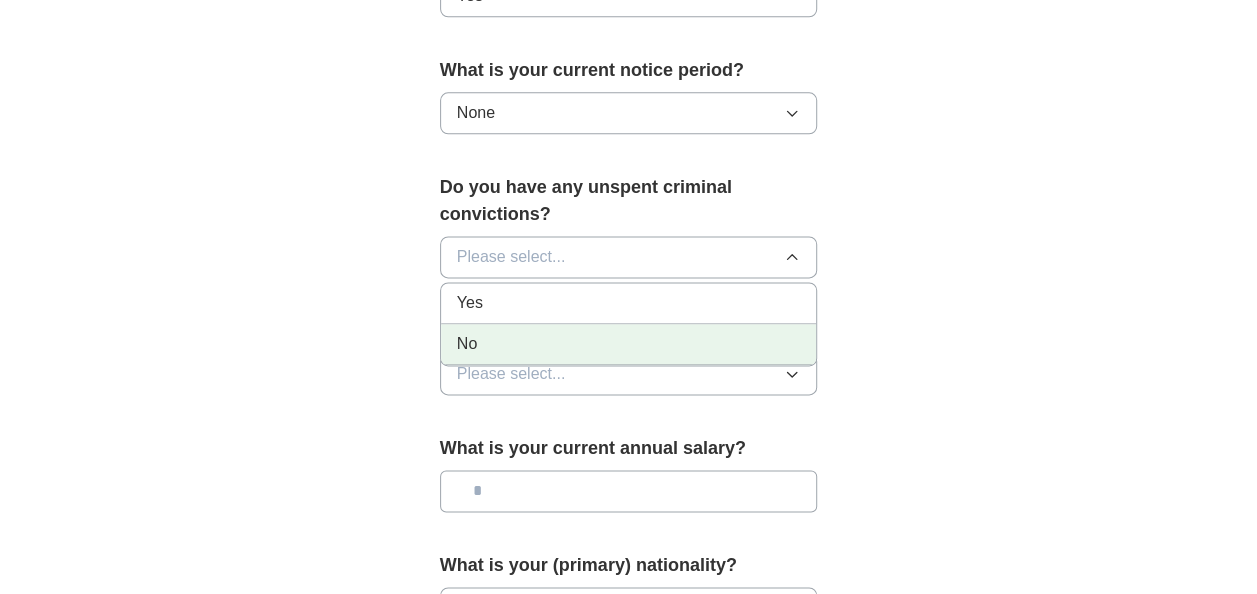 click on "No" at bounding box center (629, 344) 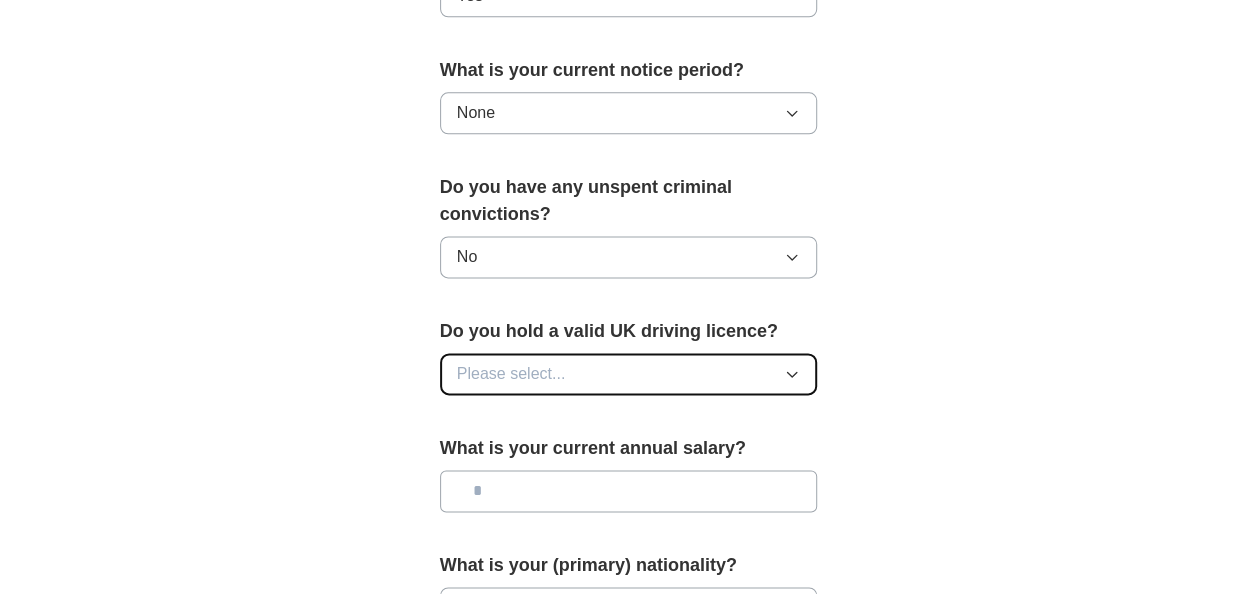 click on "Please select..." at bounding box center (629, 374) 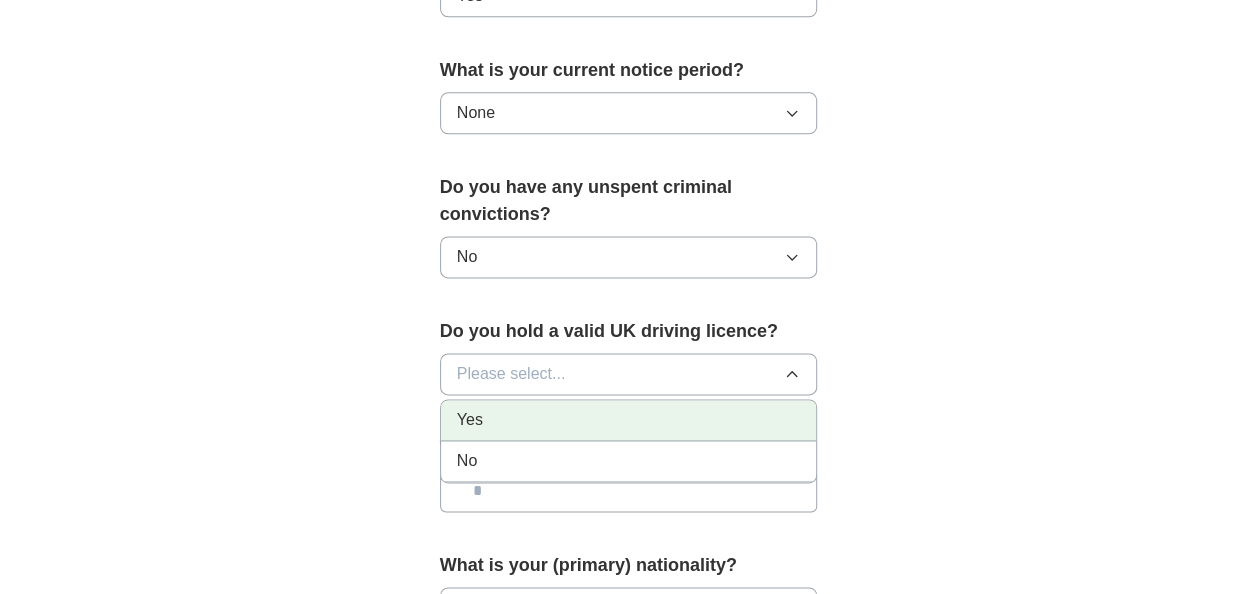 click on "Yes" at bounding box center [629, 420] 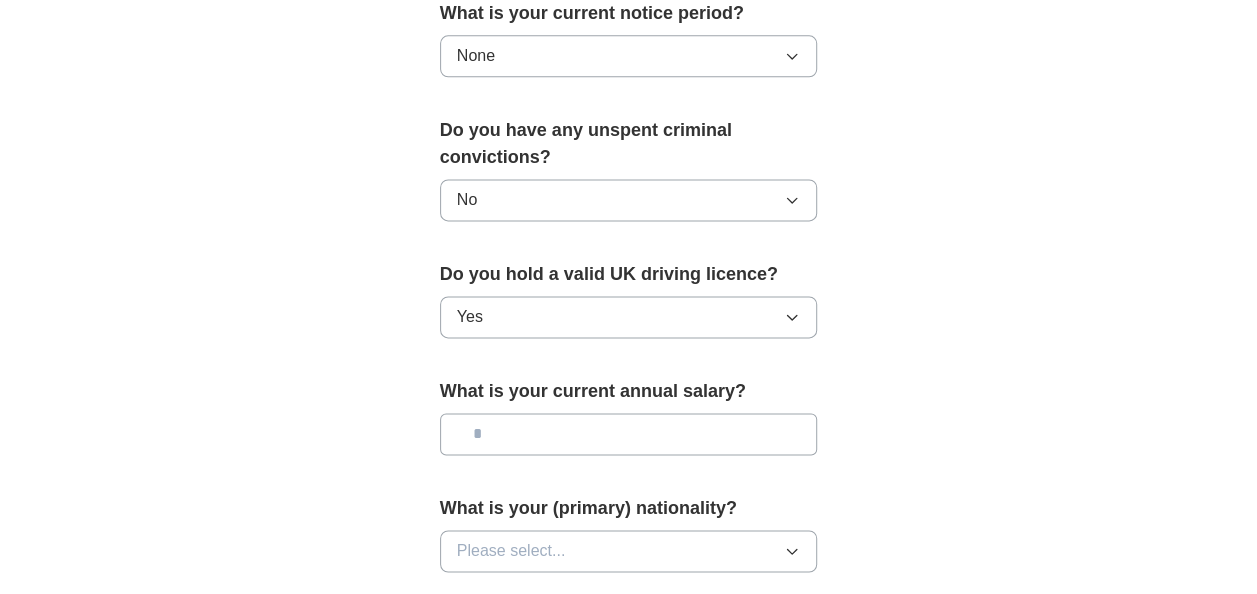 scroll, scrollTop: 1300, scrollLeft: 0, axis: vertical 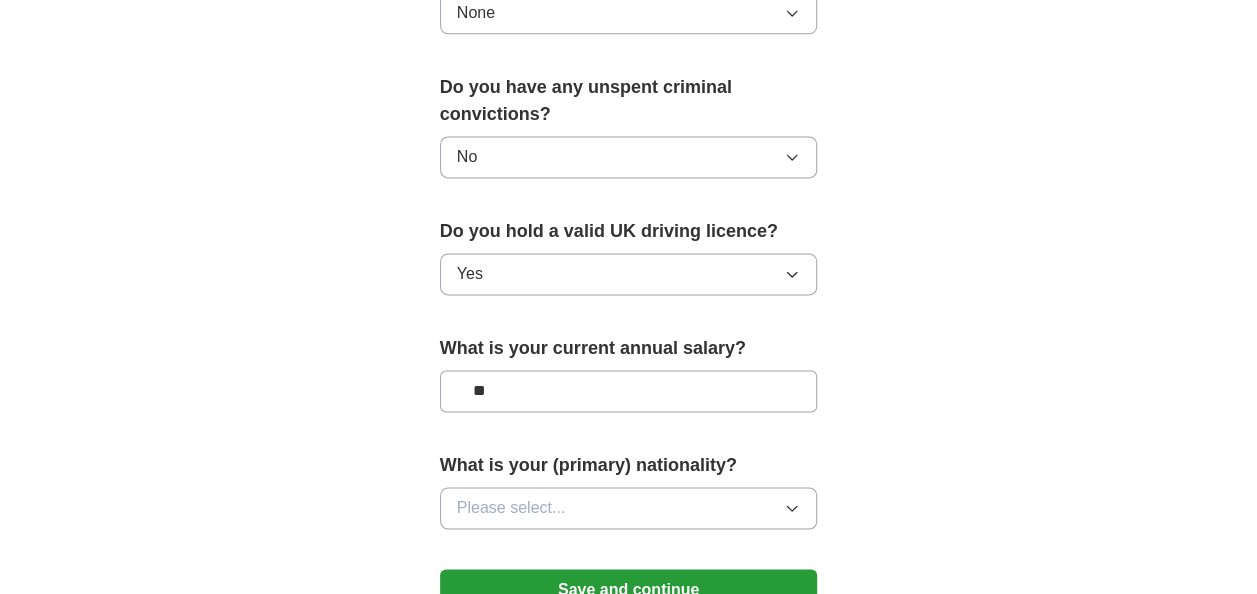 type on "**" 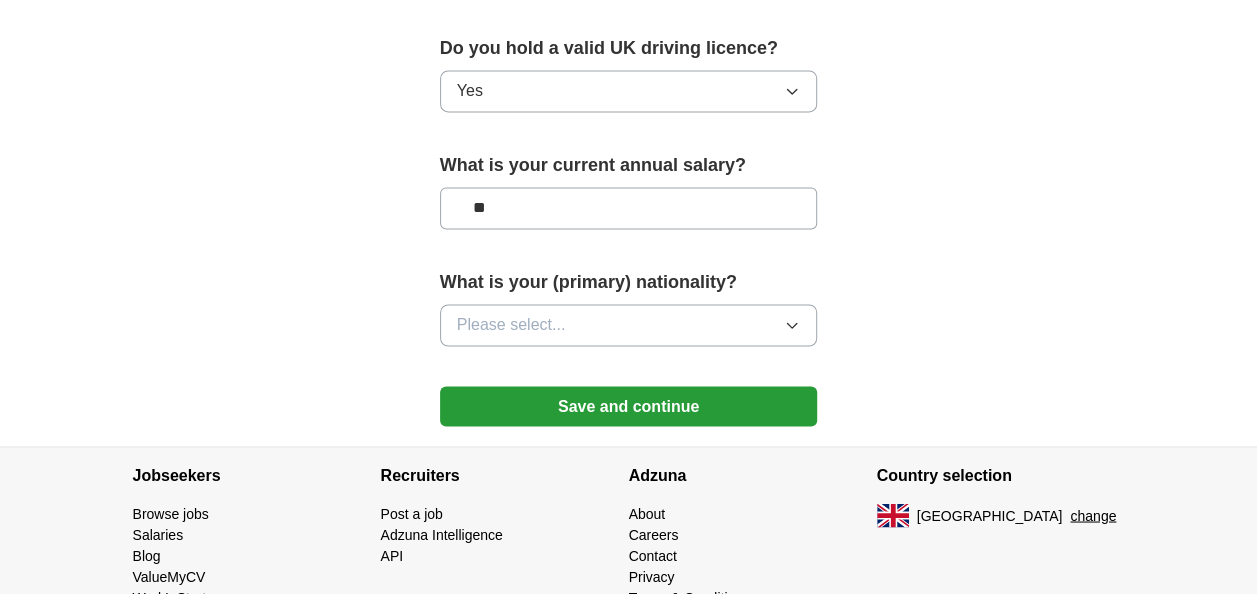 scroll, scrollTop: 1502, scrollLeft: 0, axis: vertical 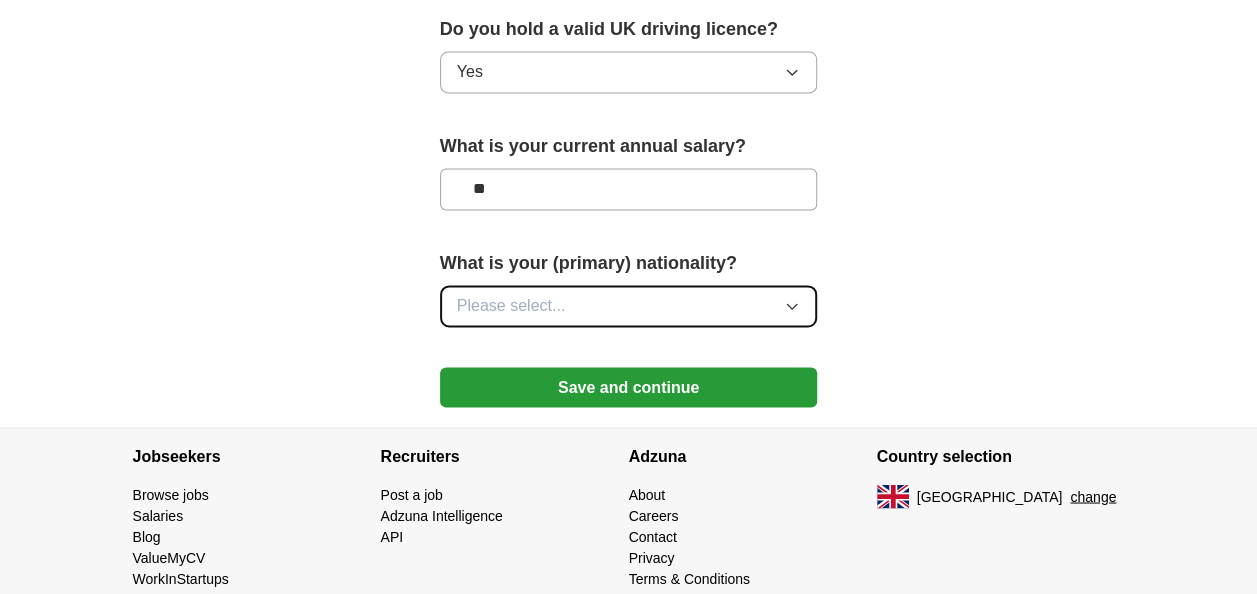 click on "Please select..." at bounding box center [629, 306] 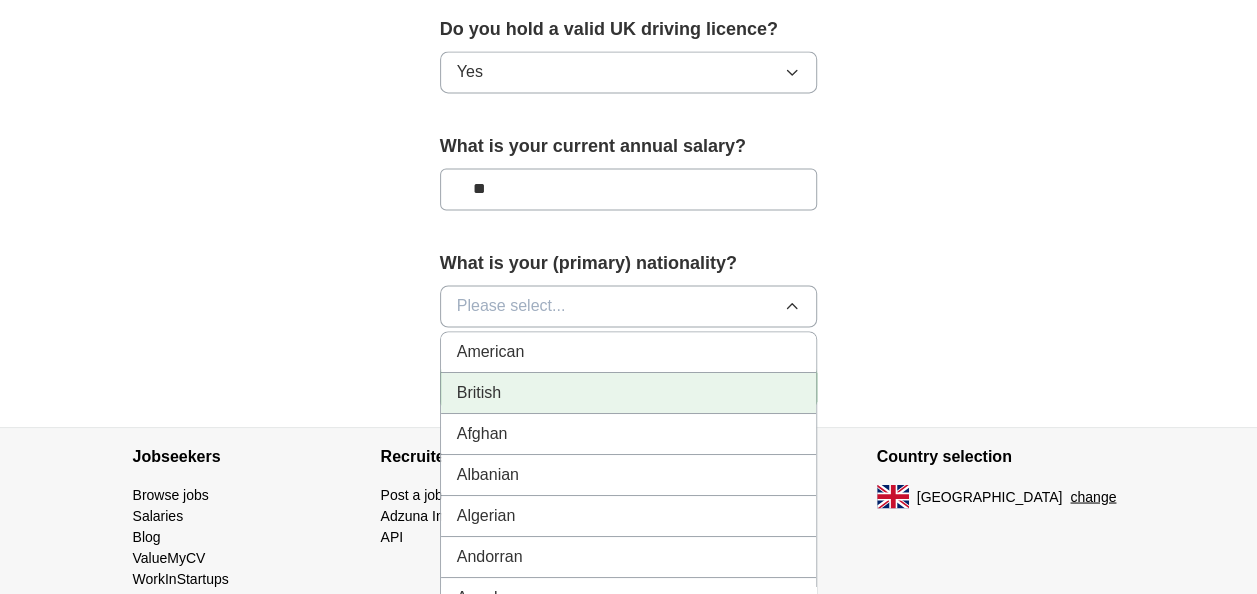 click on "British" at bounding box center [629, 393] 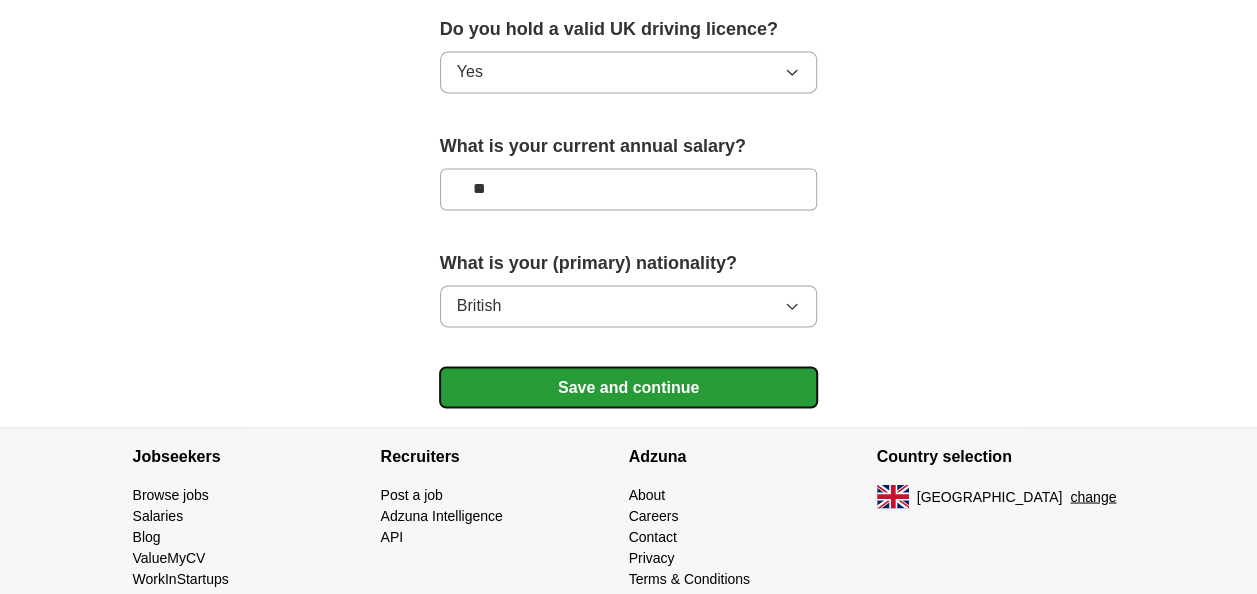 click on "Save and continue" at bounding box center [629, 387] 